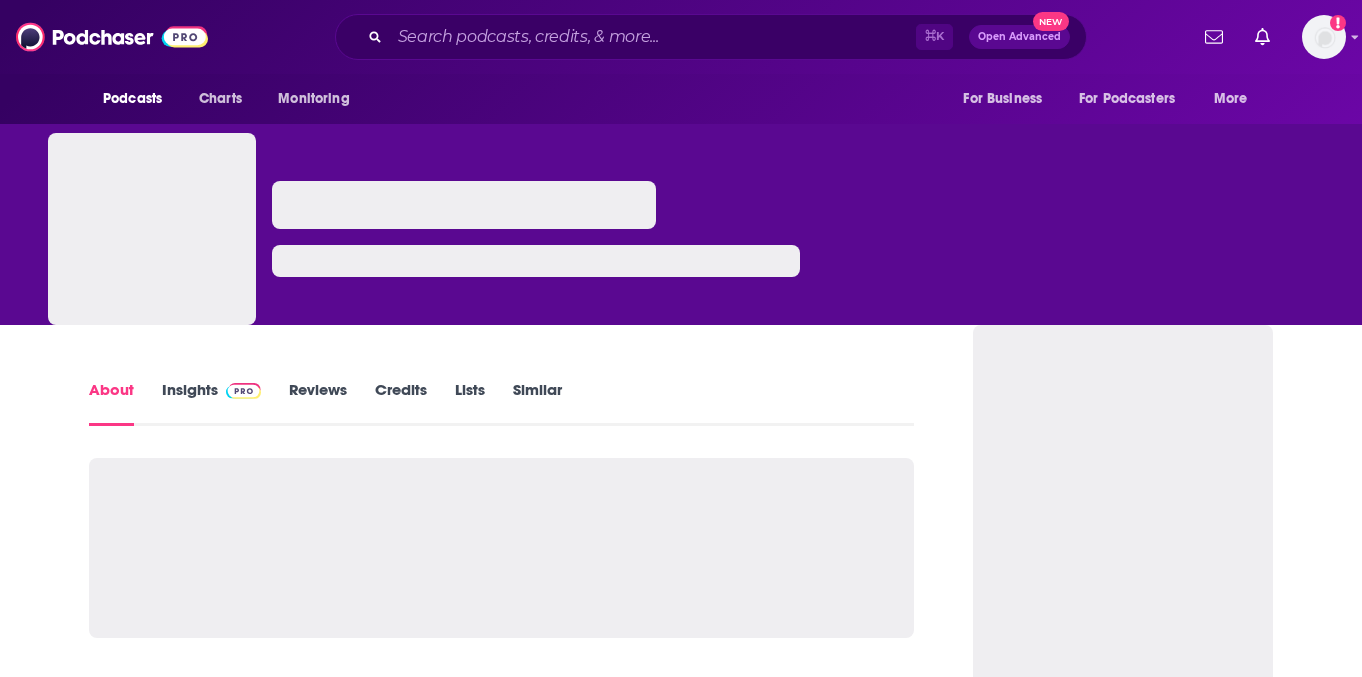 scroll, scrollTop: 0, scrollLeft: 0, axis: both 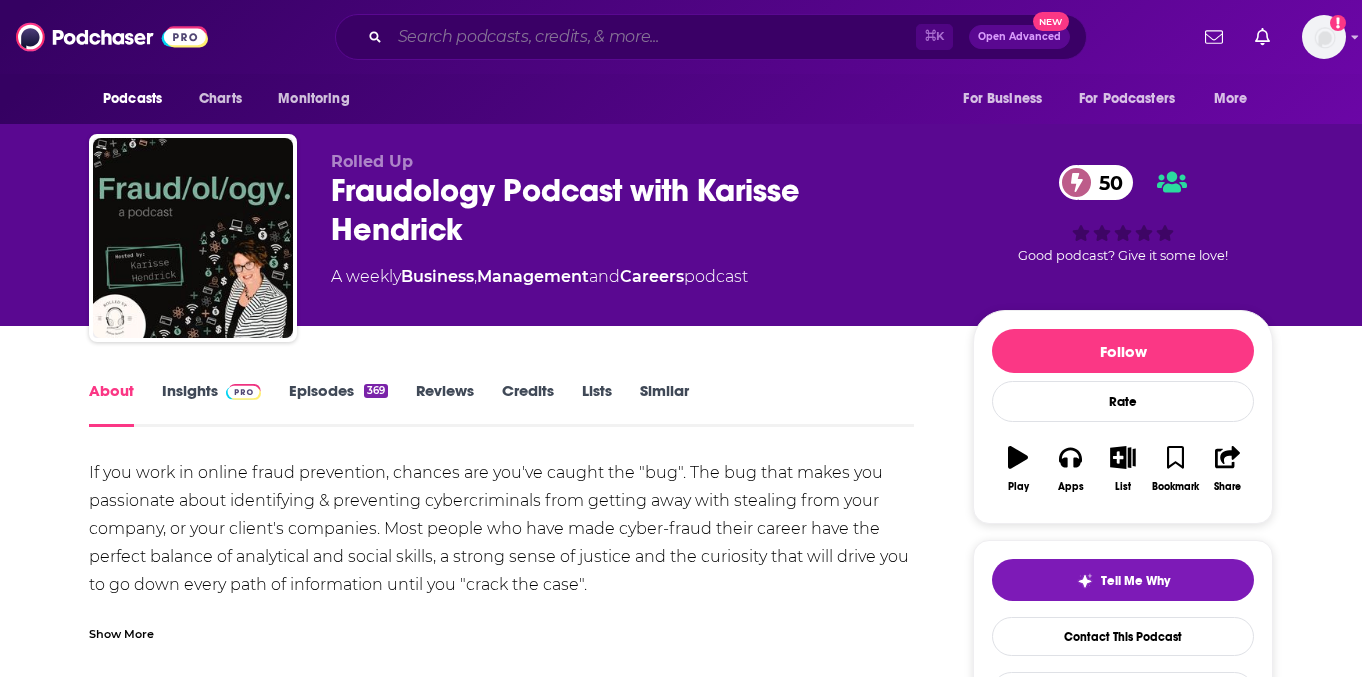 click at bounding box center (653, 37) 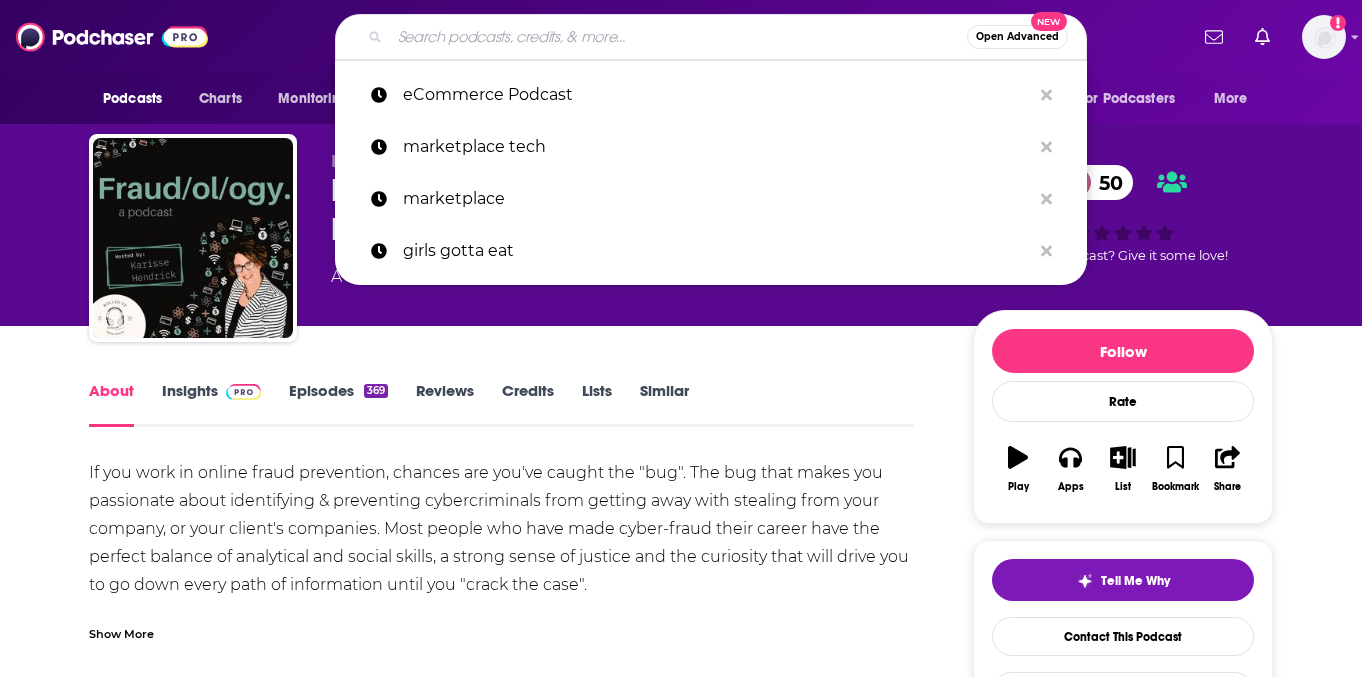 paste on "Strangers" 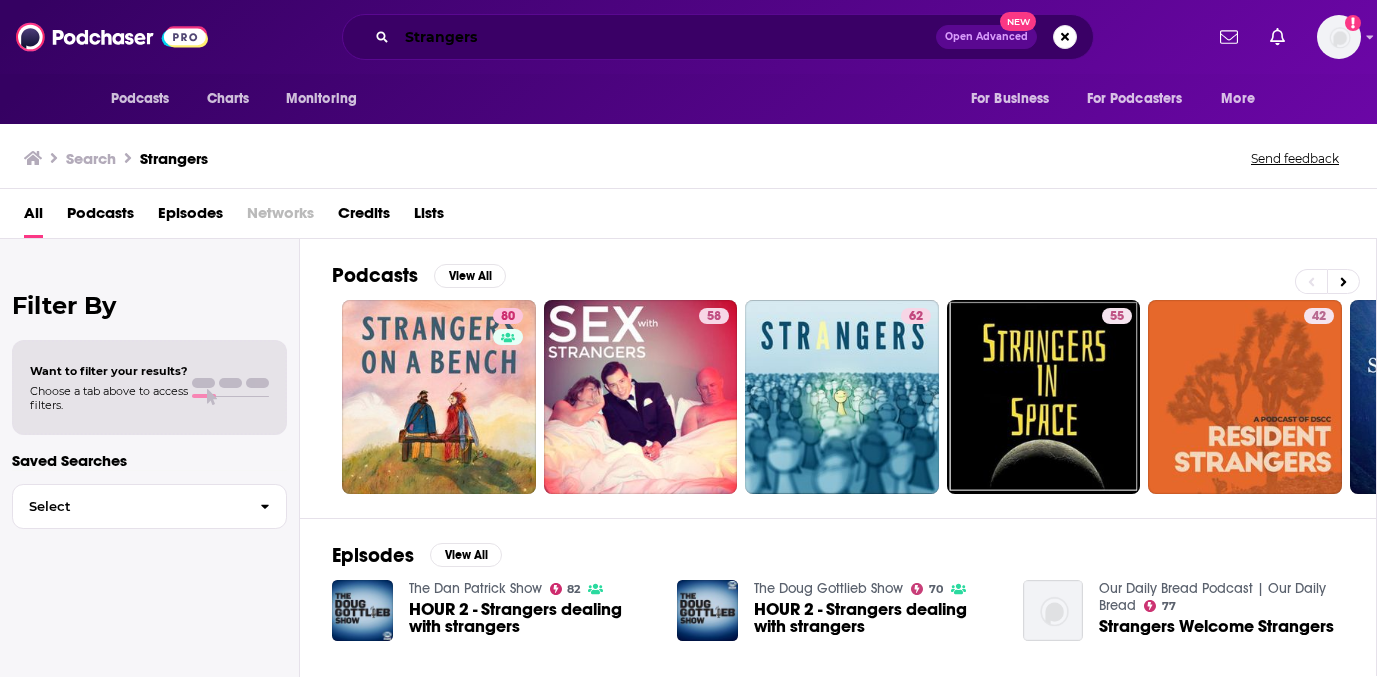 click on "Strangers" at bounding box center (666, 37) 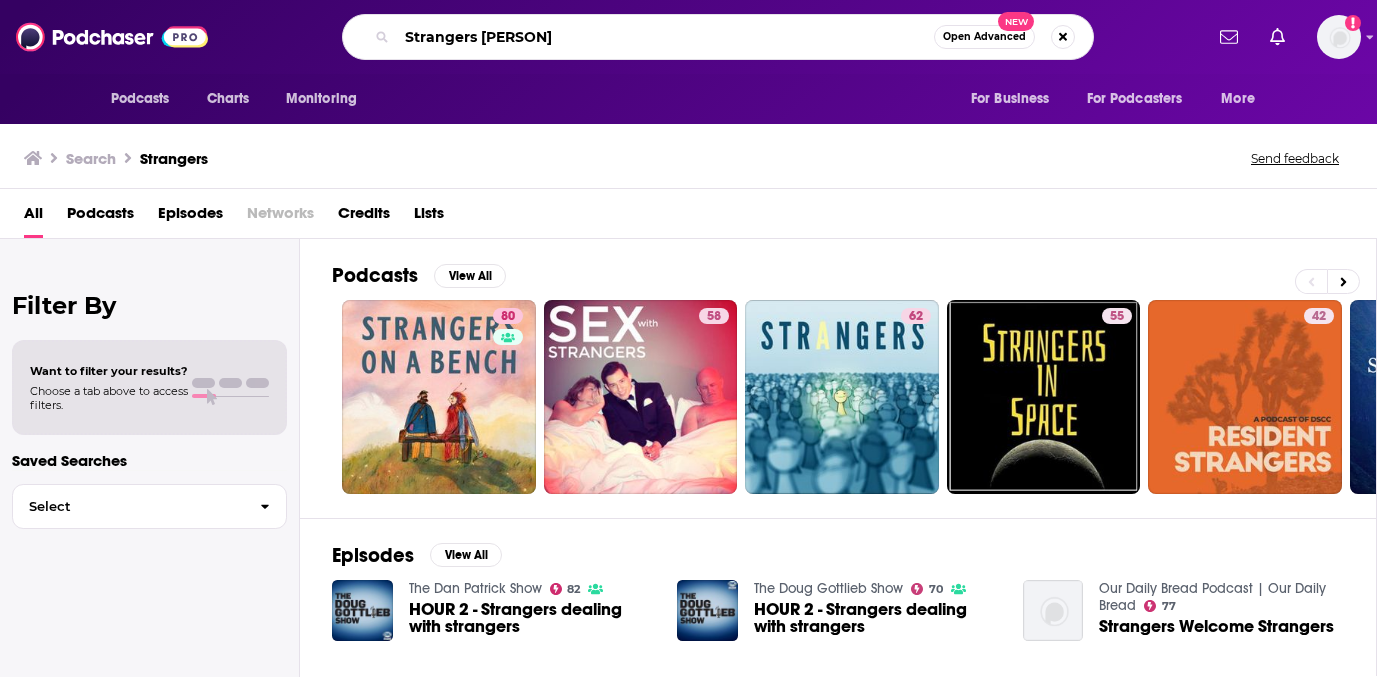 type on "Strangers [PERSON]" 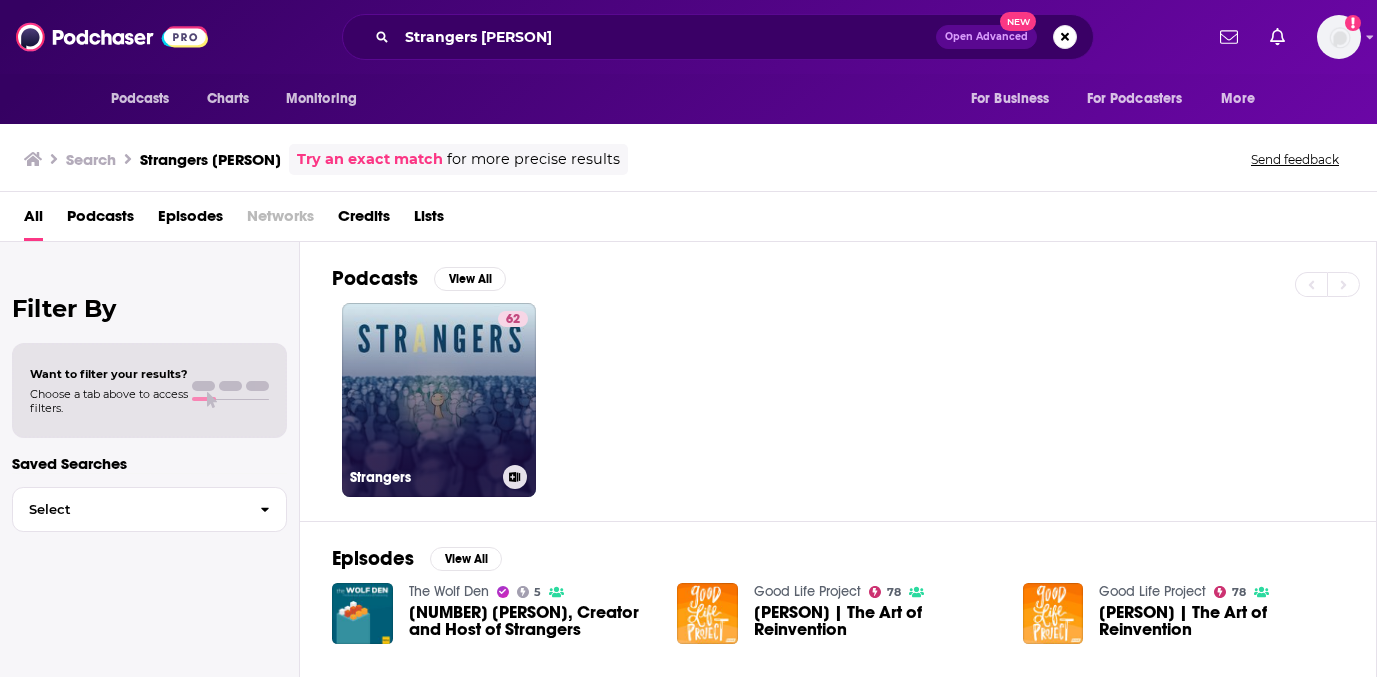 click on "62" at bounding box center (513, 388) 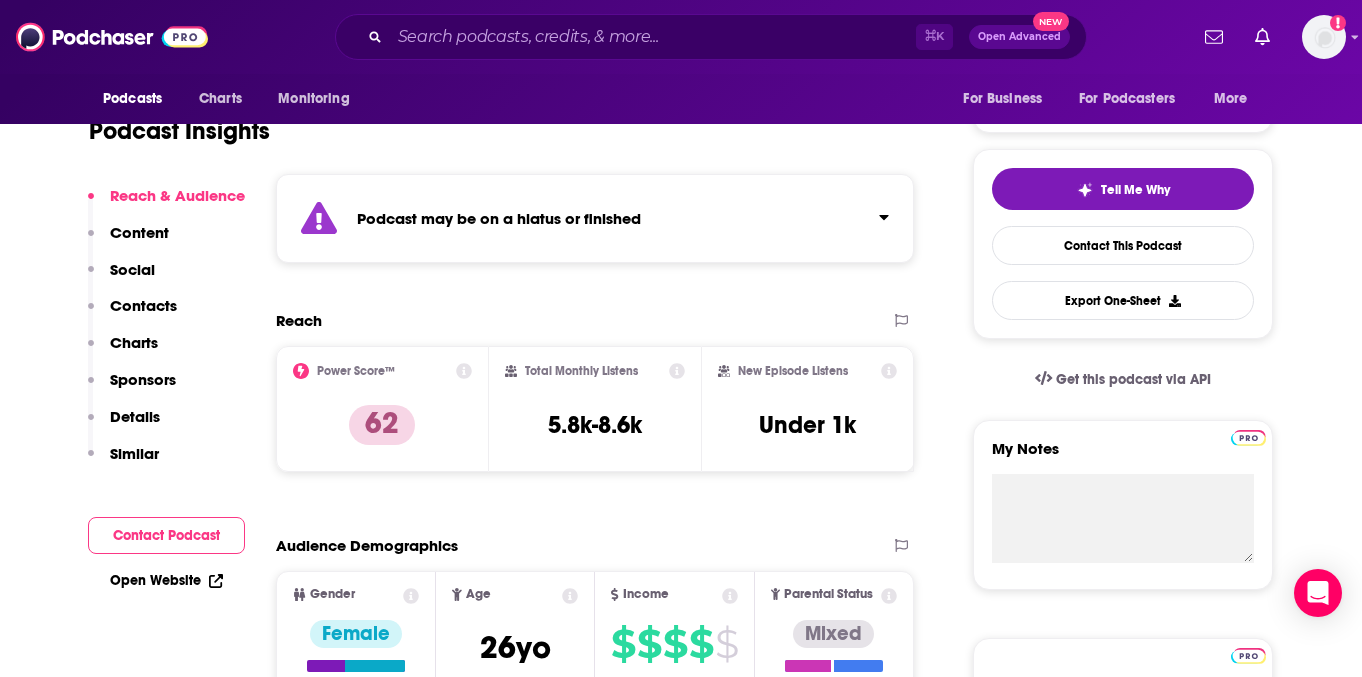 scroll, scrollTop: 0, scrollLeft: 0, axis: both 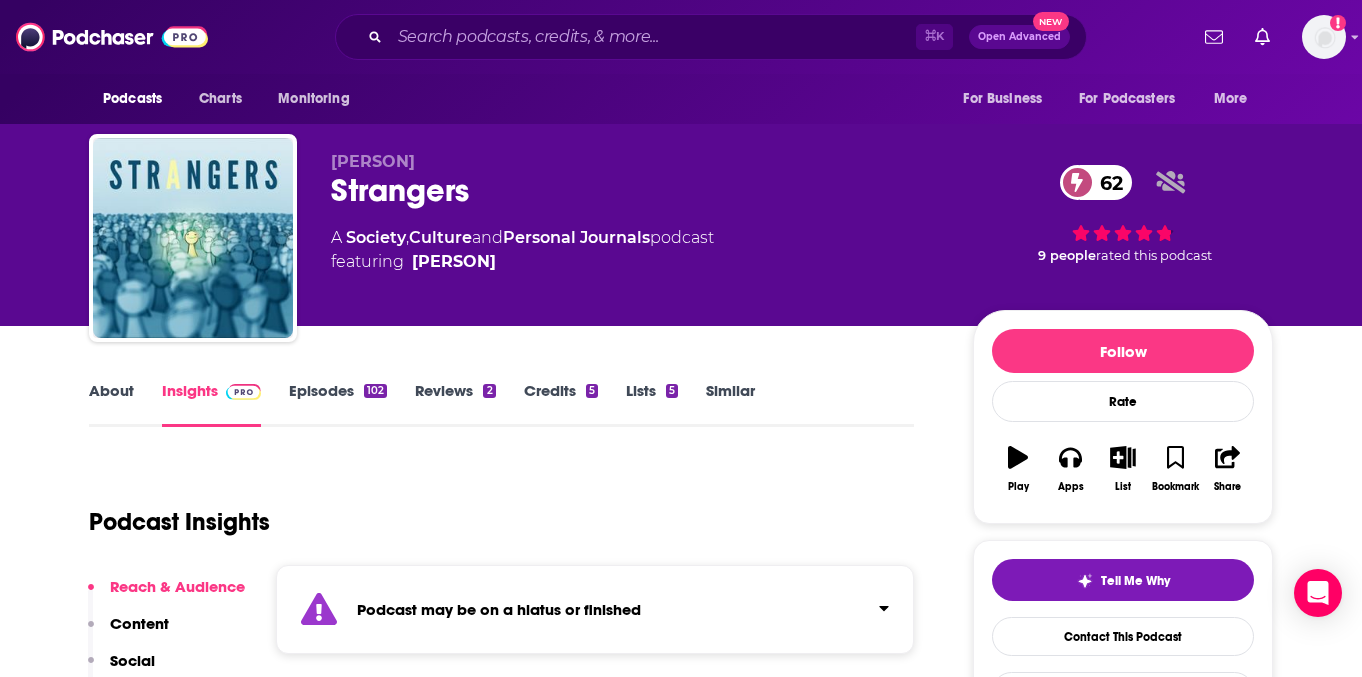 click on "Episodes 102" at bounding box center (338, 404) 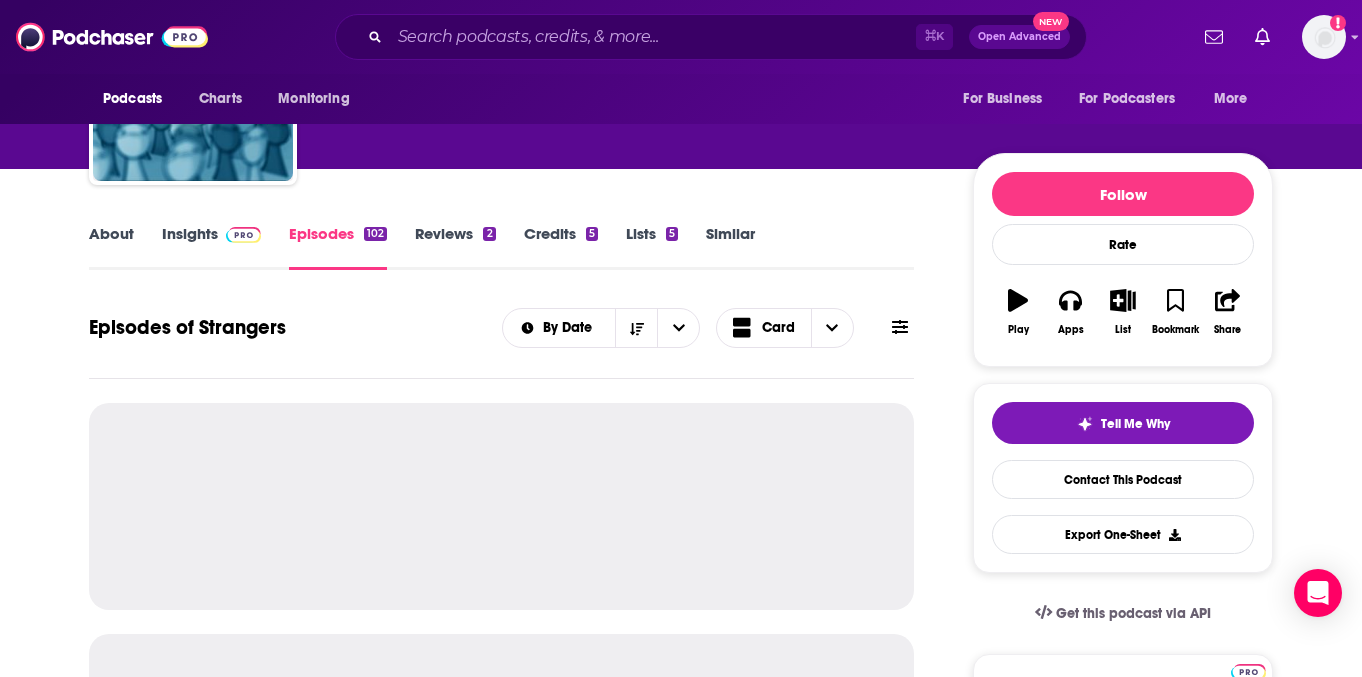 scroll, scrollTop: 161, scrollLeft: 0, axis: vertical 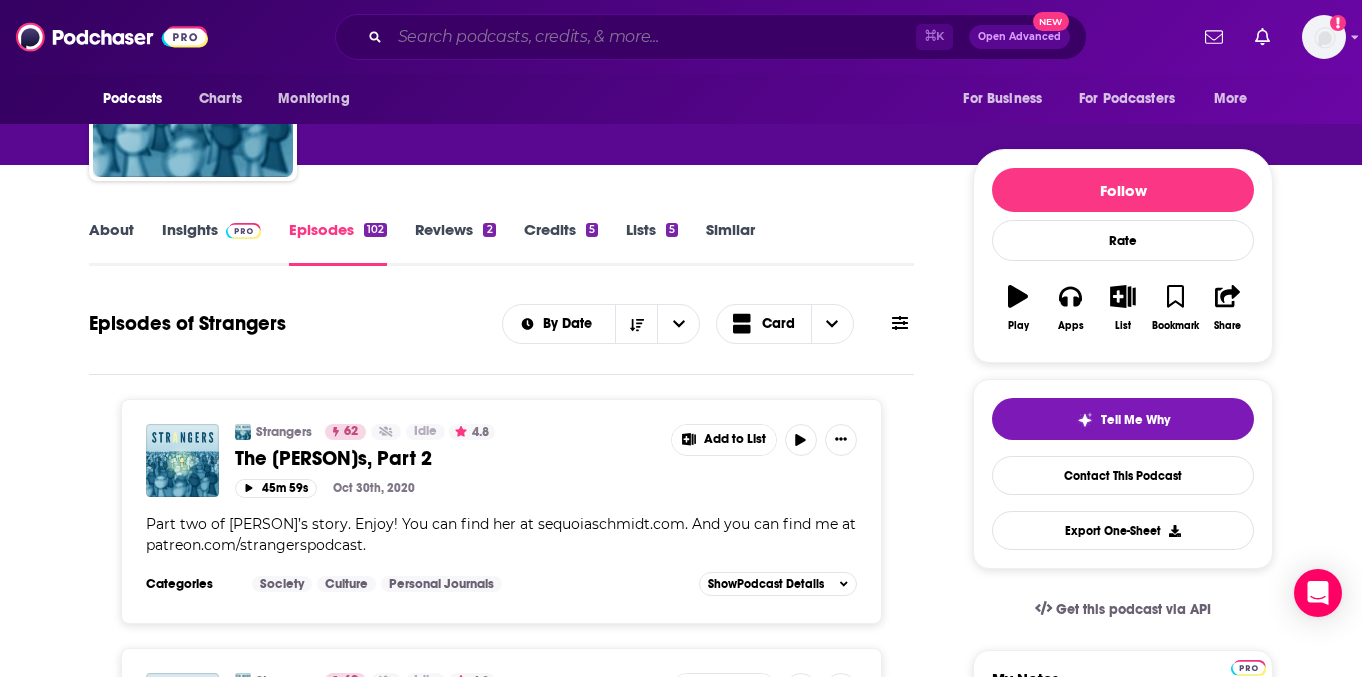 click at bounding box center (653, 37) 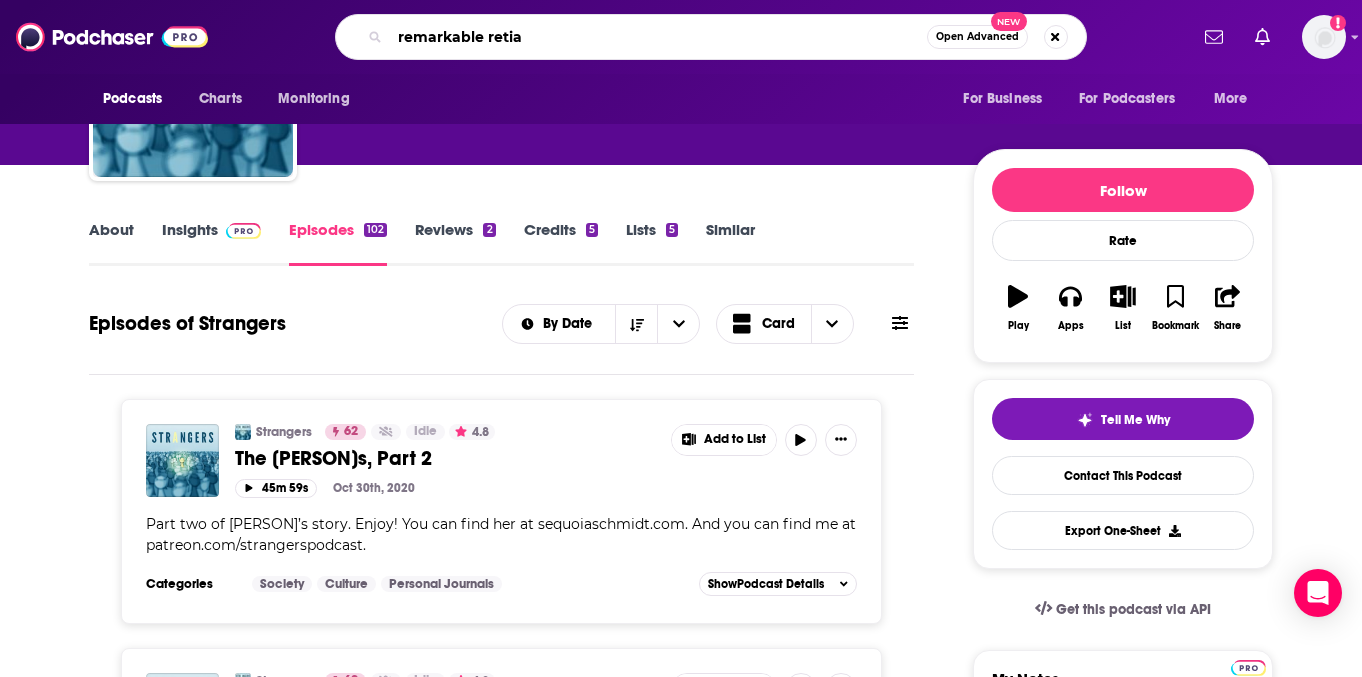 type on "remarkable retial" 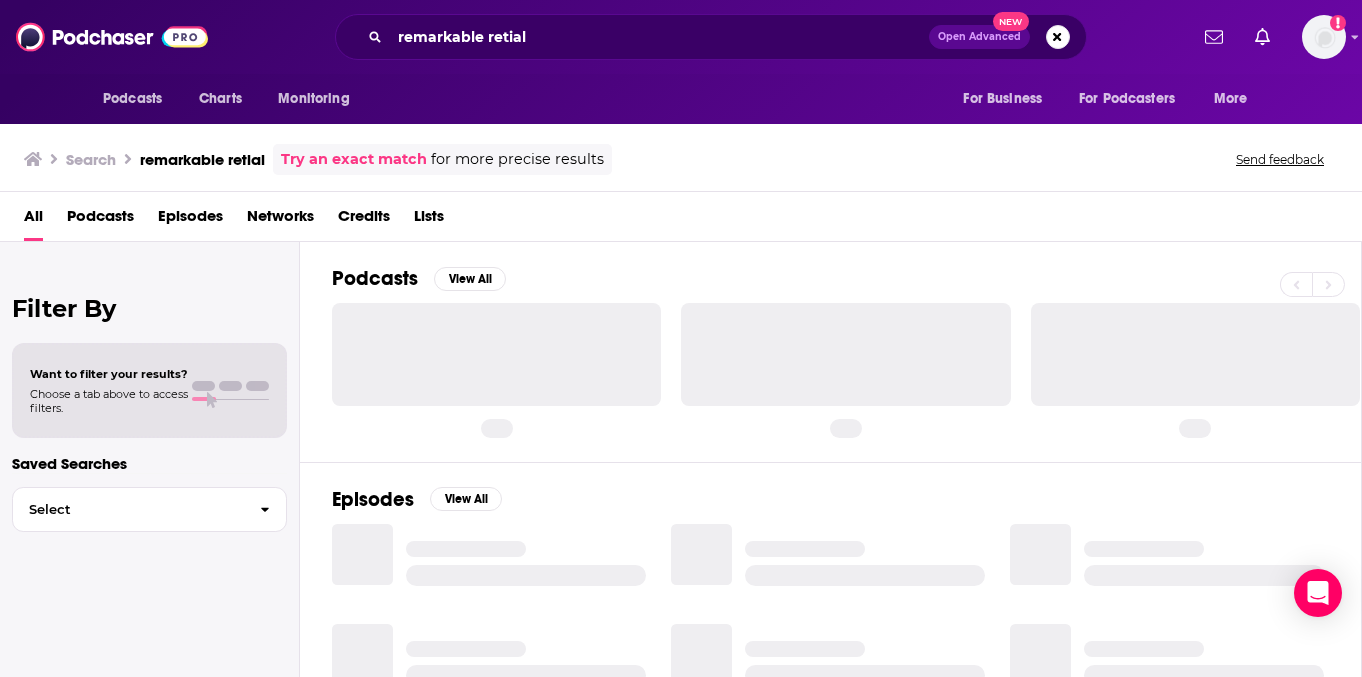 scroll, scrollTop: 0, scrollLeft: 0, axis: both 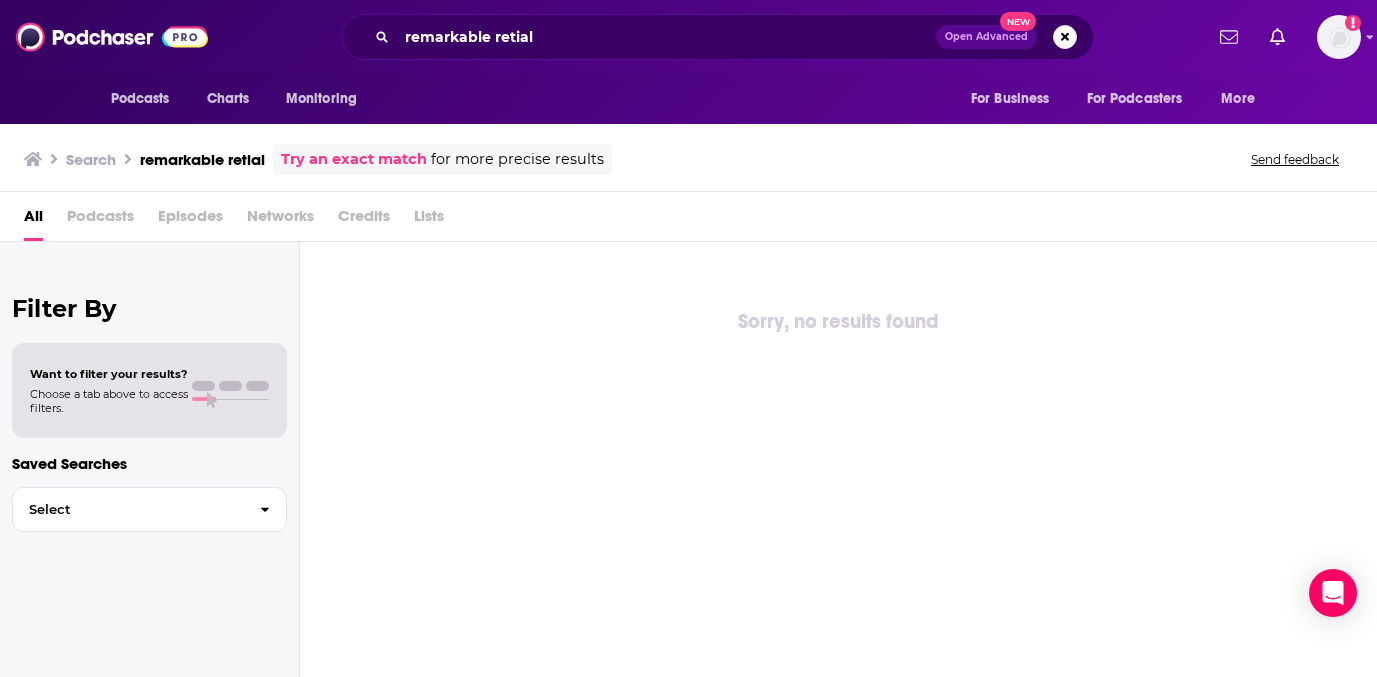 click on "Podcasts Charts Monitoring remarkable retial Open Advanced New For Business For Podcasters More Add a profile image" at bounding box center [688, 37] 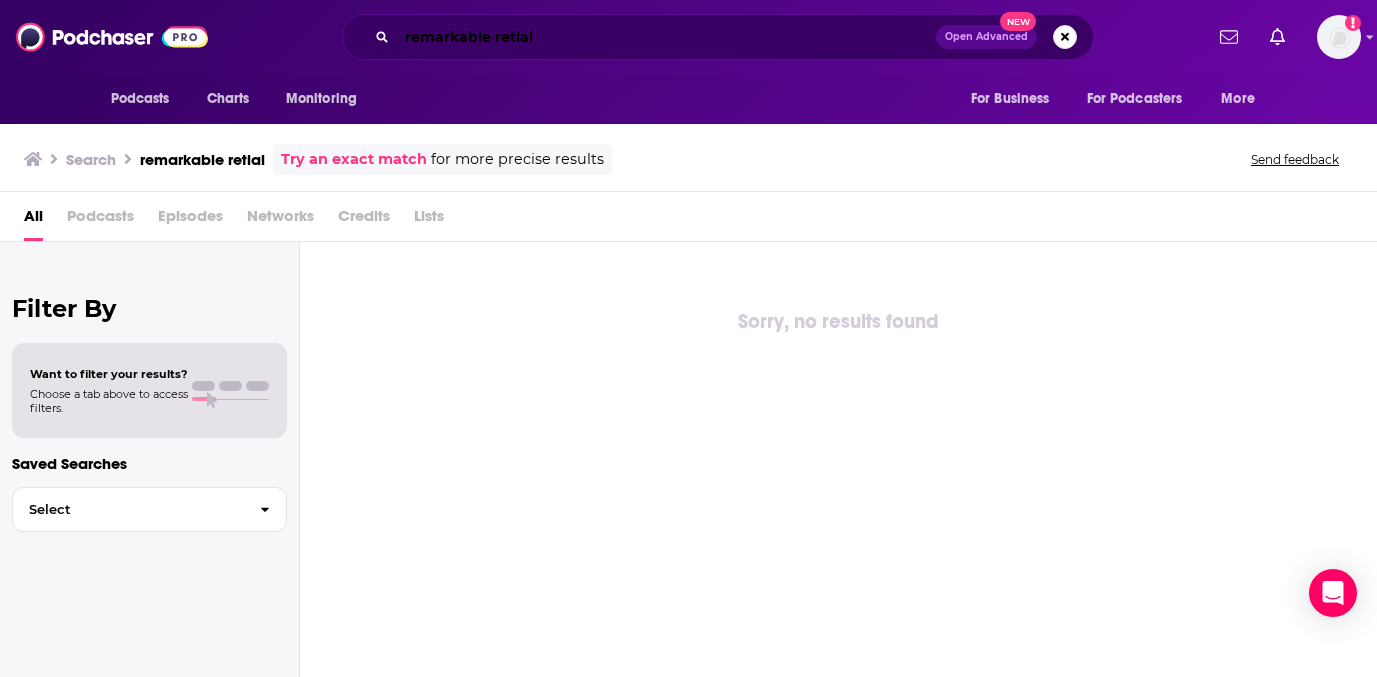 click on "remarkable retial" at bounding box center [666, 37] 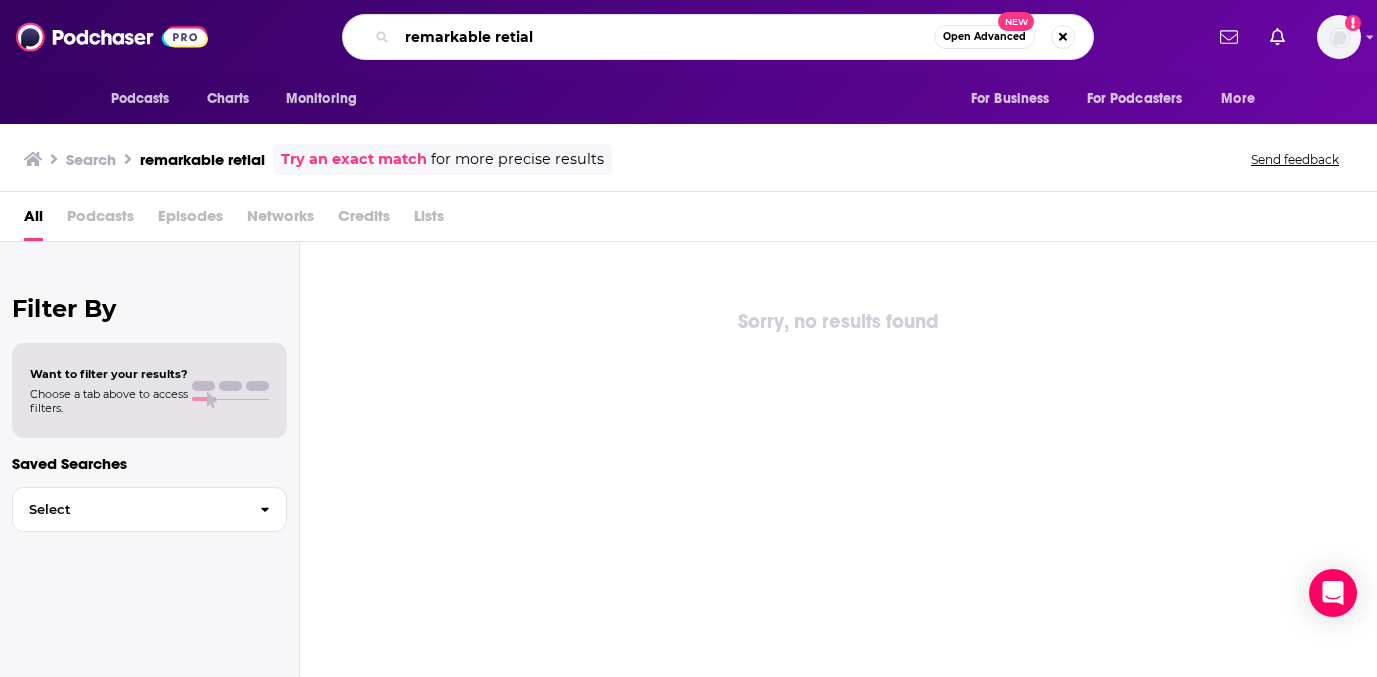 click on "remarkable retial" at bounding box center [665, 37] 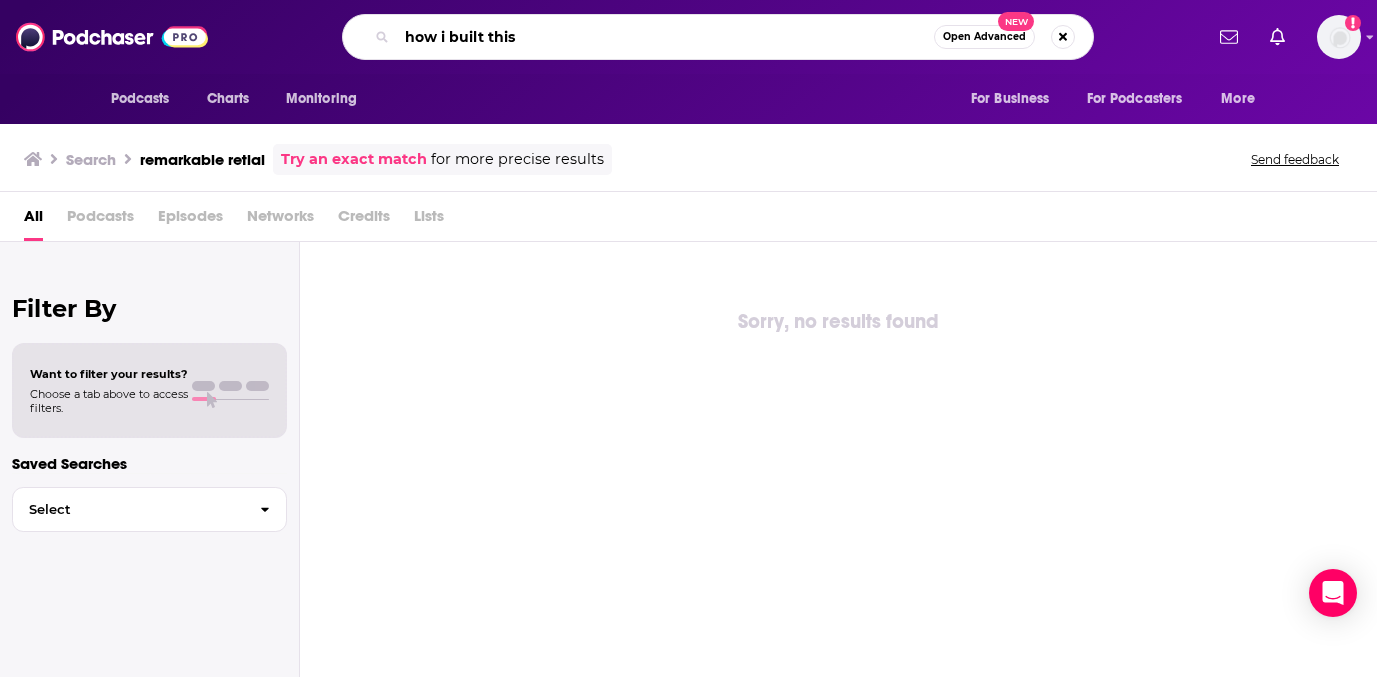 type on "how i built this" 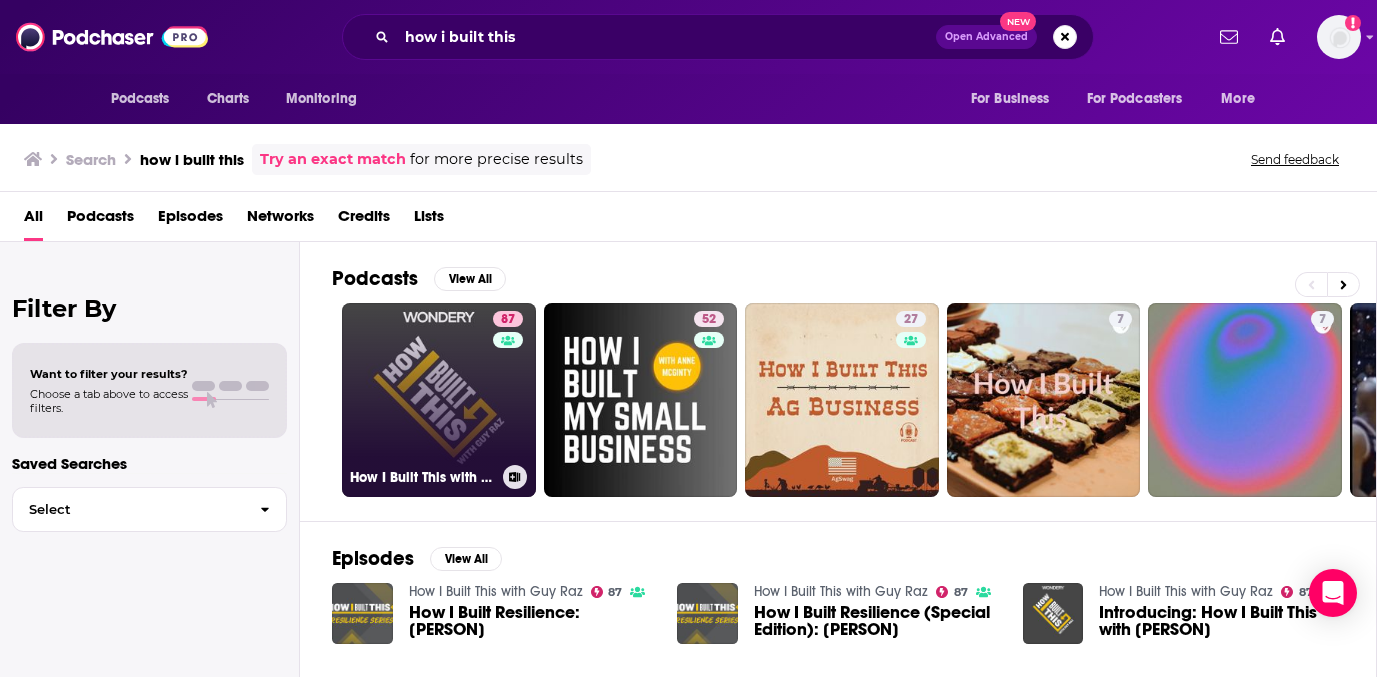 click on "How I Built This with [PERSON] [NUMBER]" at bounding box center [439, 400] 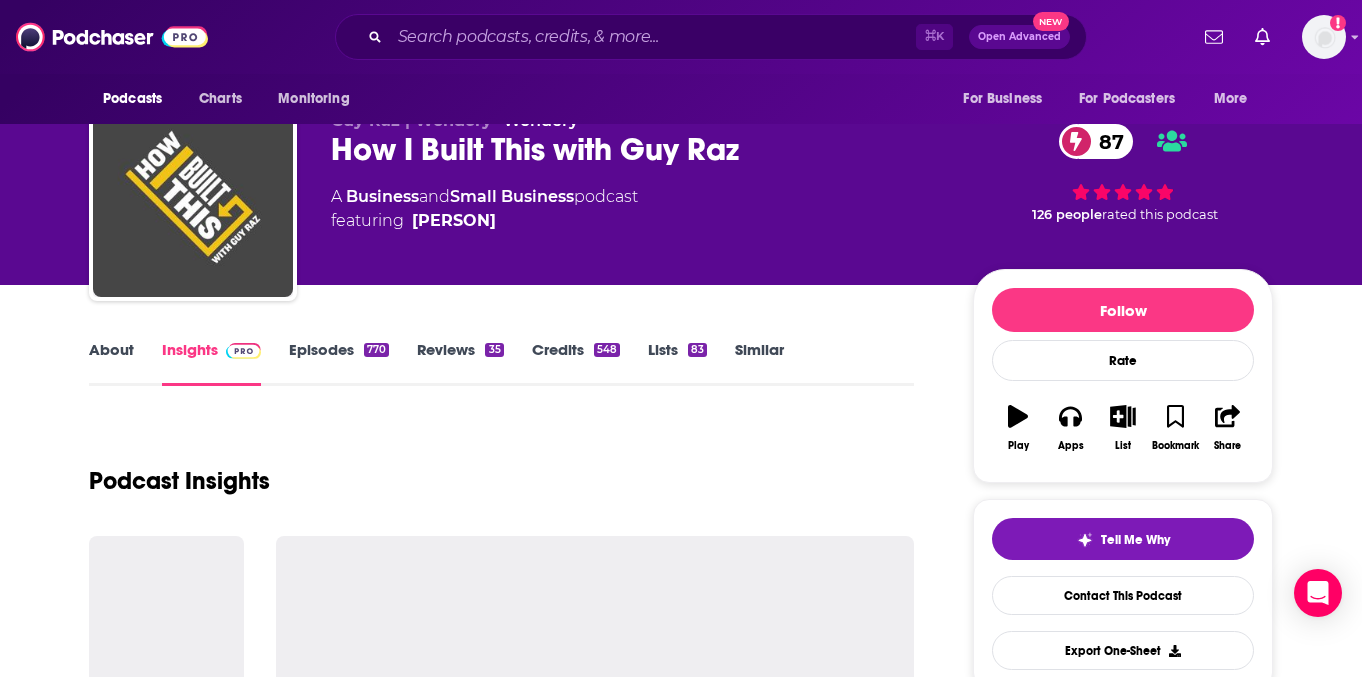 scroll, scrollTop: 70, scrollLeft: 0, axis: vertical 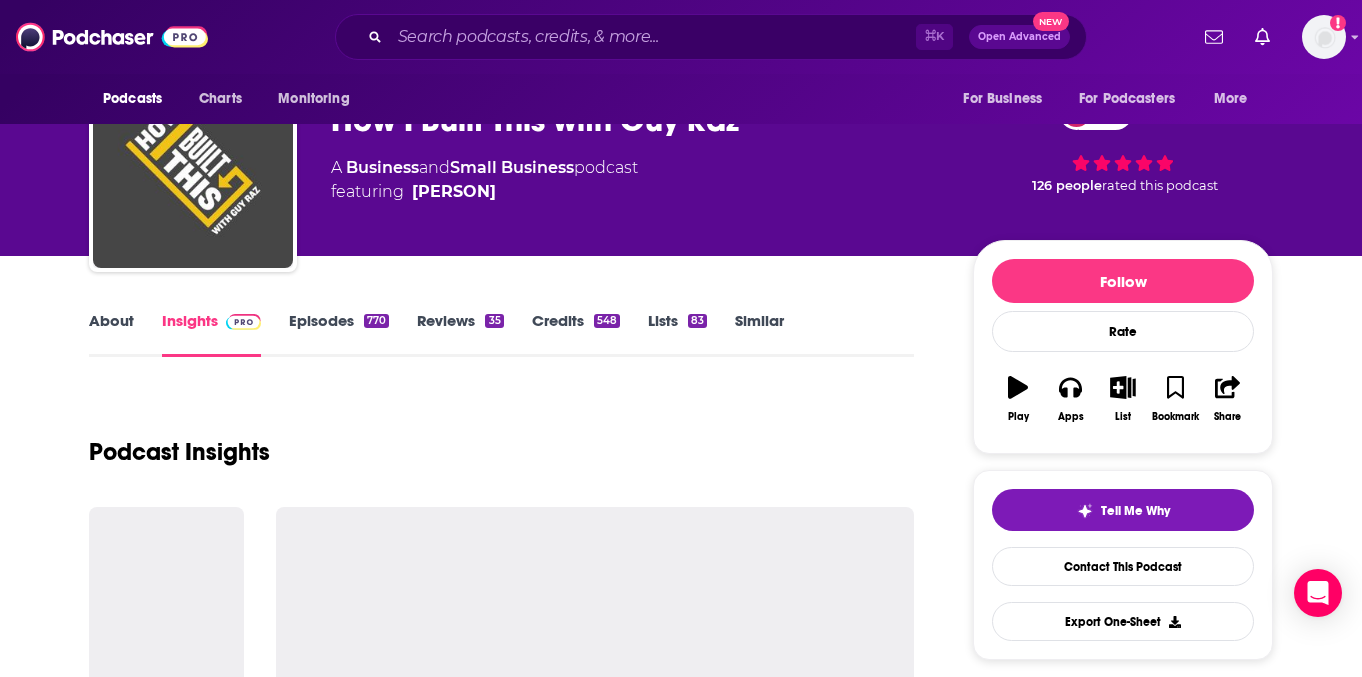 click on "Episodes 770" at bounding box center (339, 334) 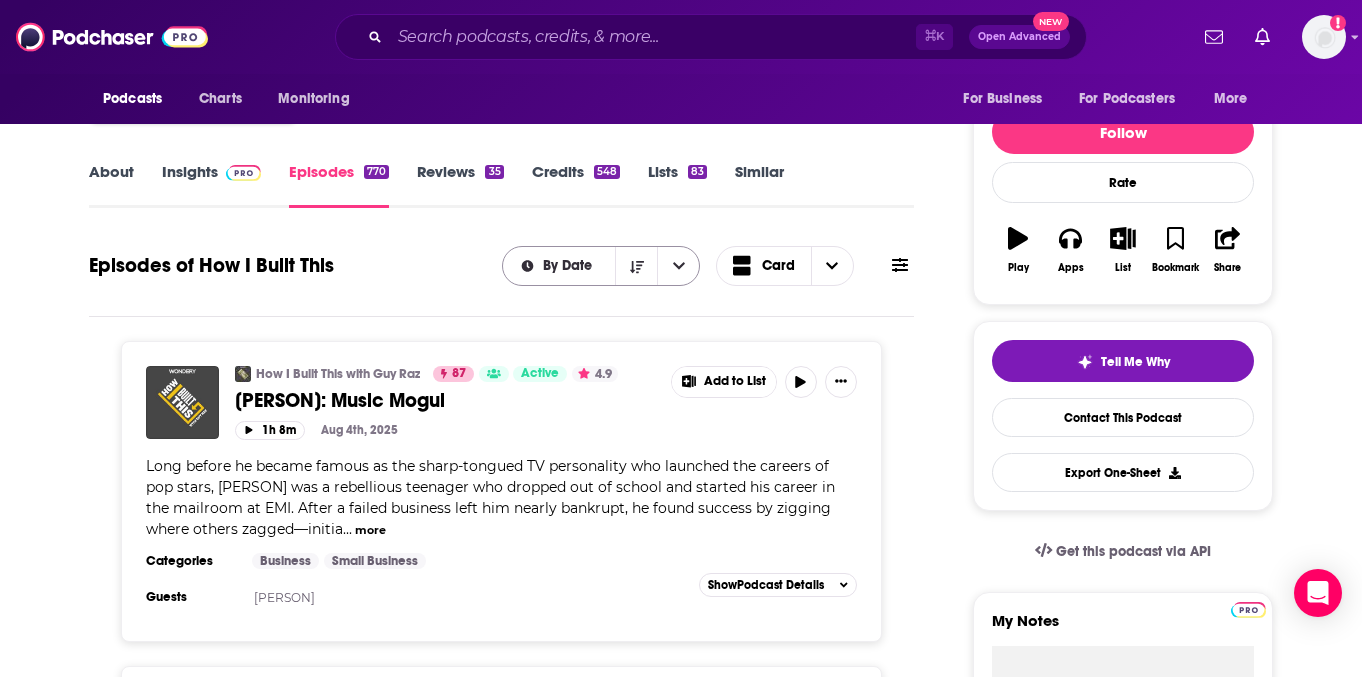 scroll, scrollTop: 0, scrollLeft: 0, axis: both 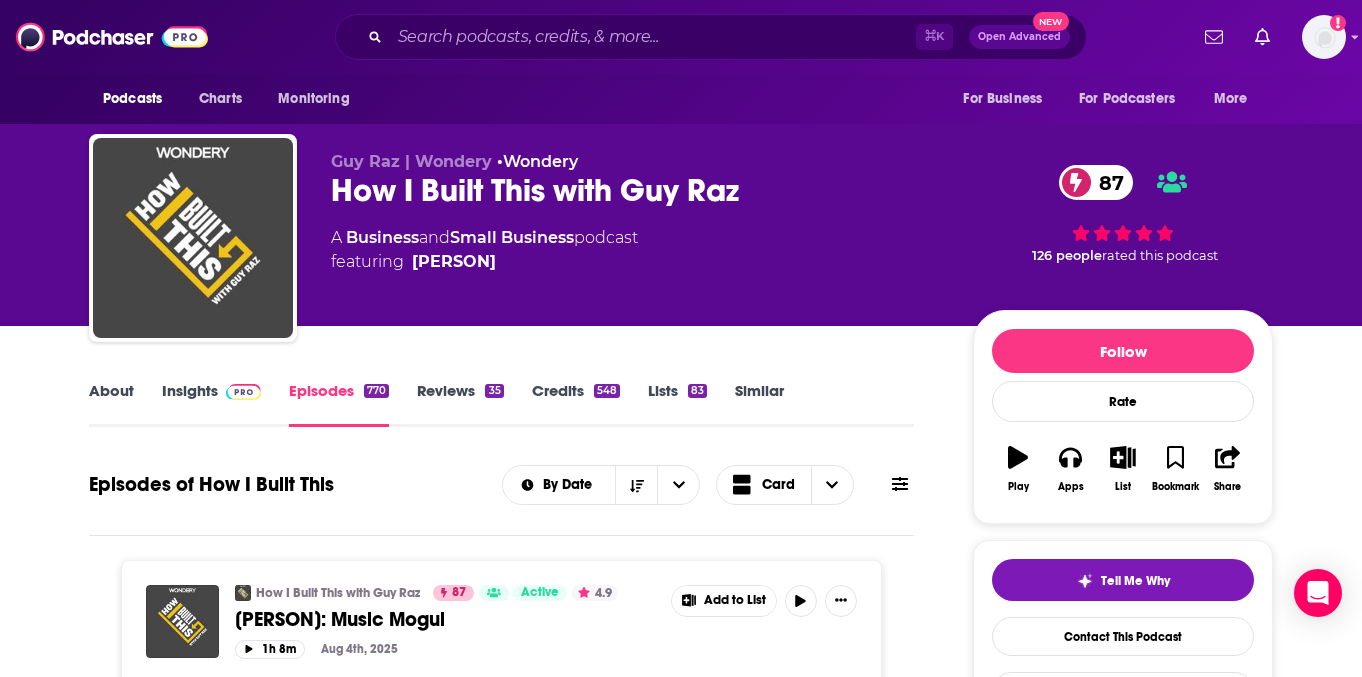 click at bounding box center [239, 390] 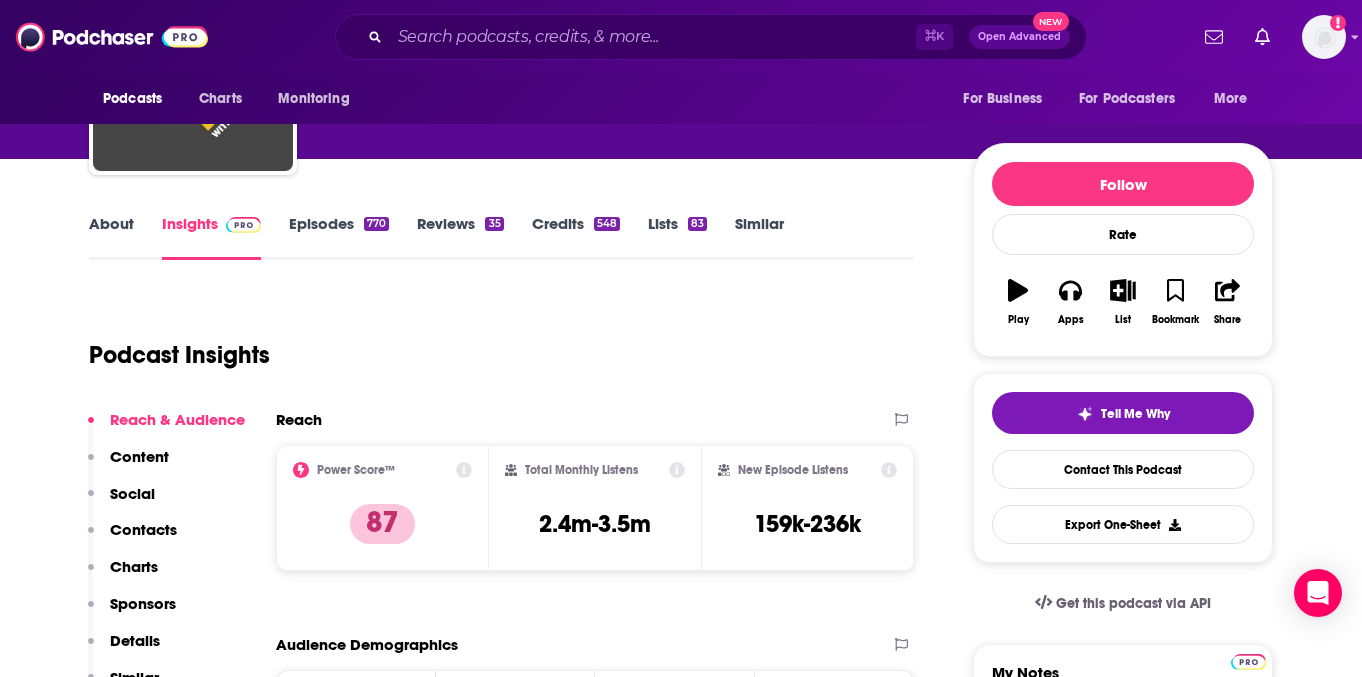 scroll, scrollTop: 0, scrollLeft: 0, axis: both 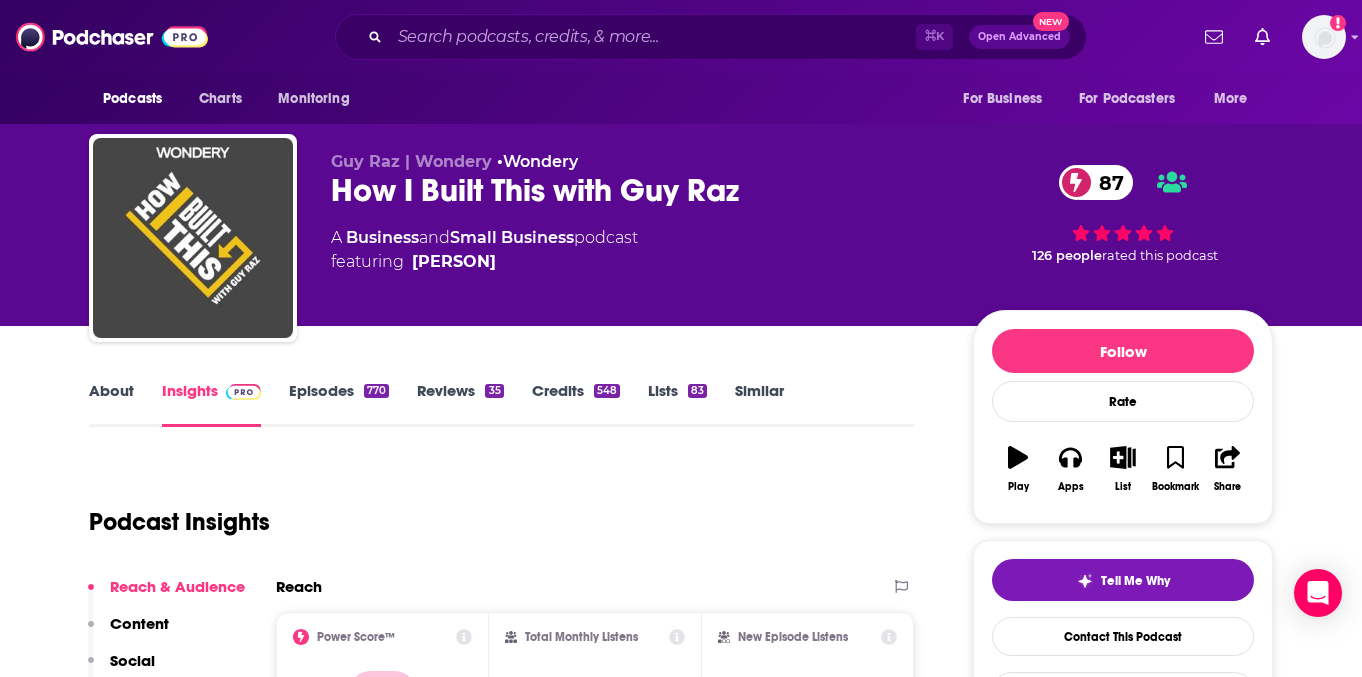 click on "How I Built This with [PERSON] [NUMBER]" at bounding box center (636, 190) 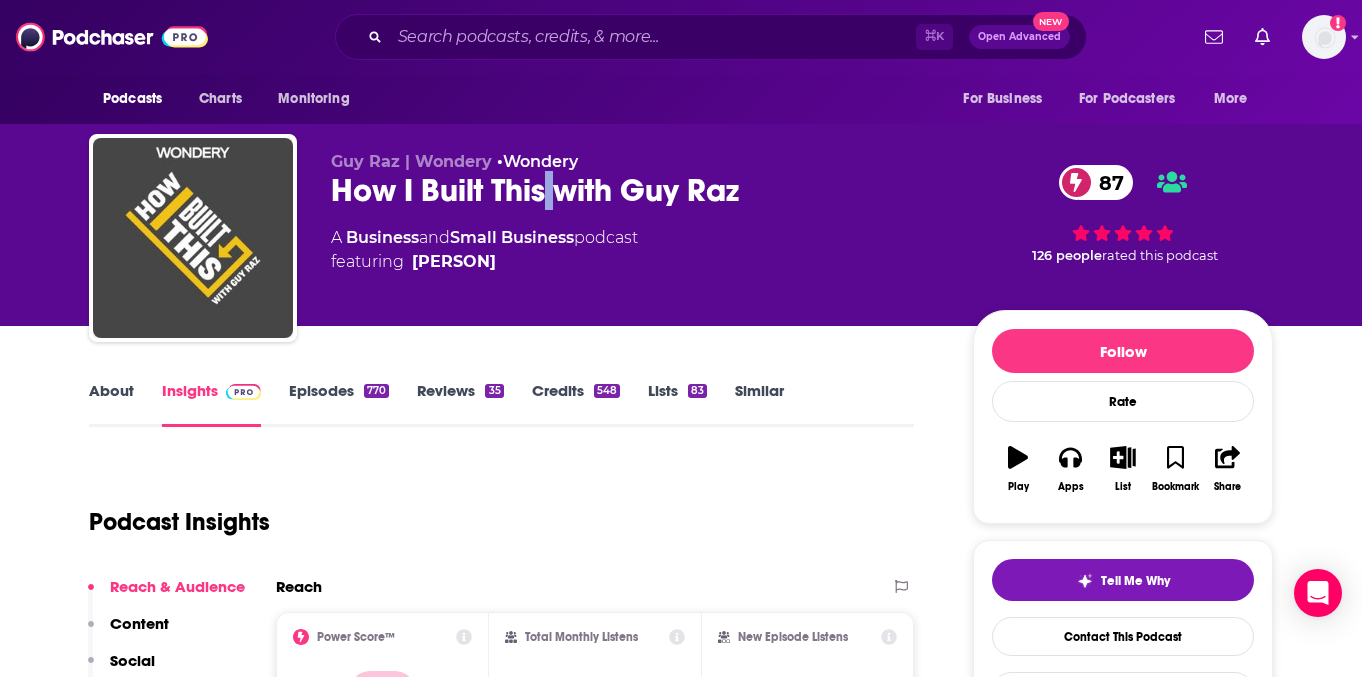 click on "How I Built This with [PERSON] [NUMBER]" at bounding box center [636, 190] 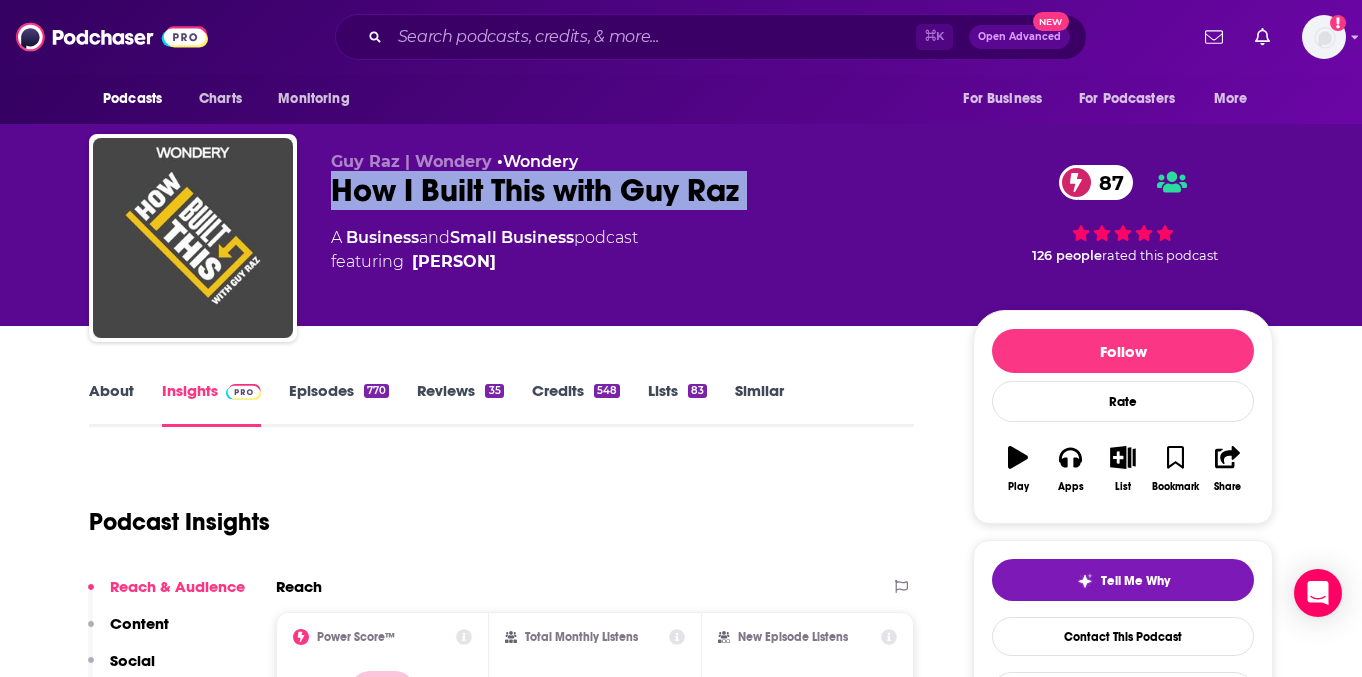 click on "How I Built This with [PERSON] [NUMBER]" at bounding box center [636, 190] 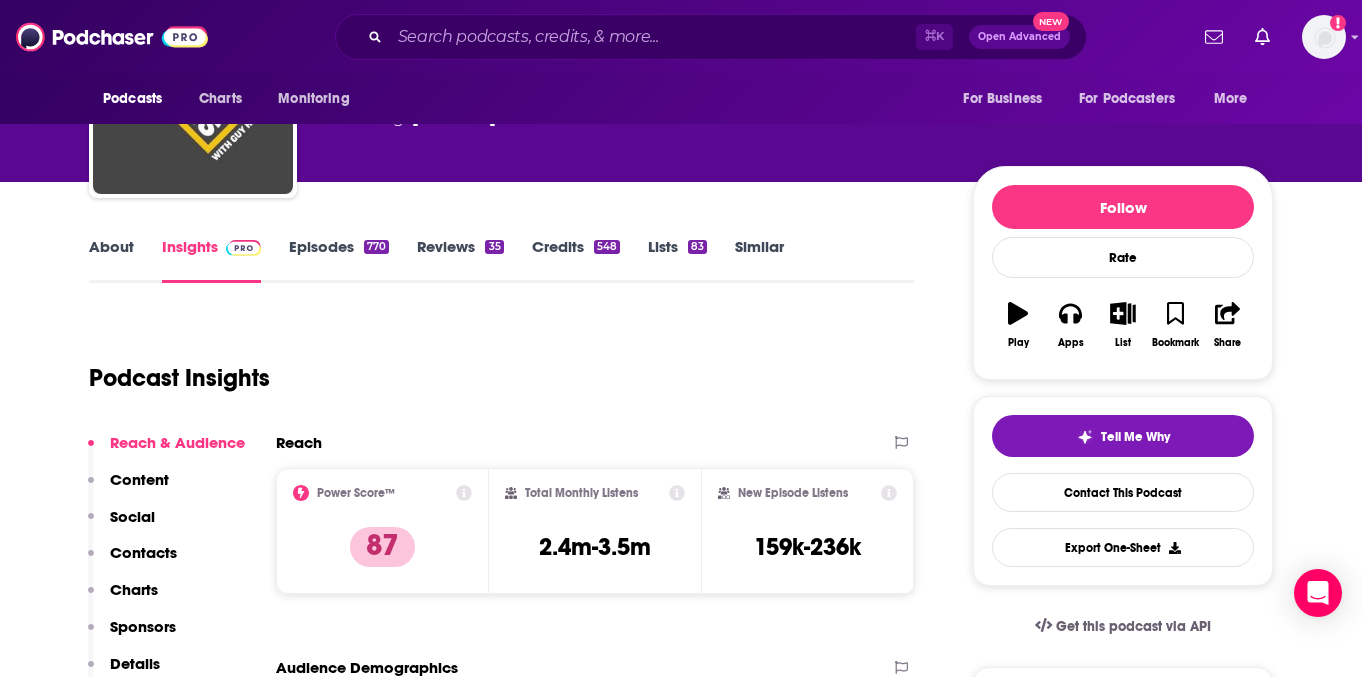 scroll, scrollTop: 148, scrollLeft: 0, axis: vertical 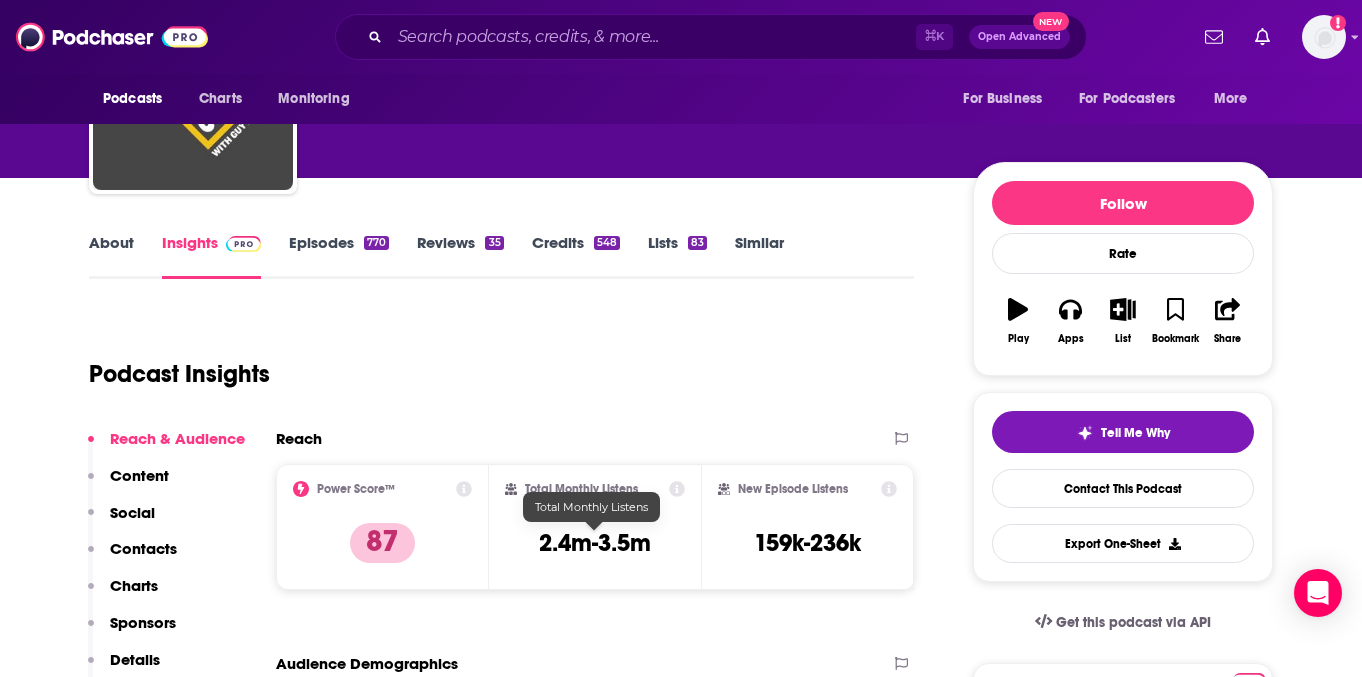 click on "2.4m-3.5m" at bounding box center [595, 543] 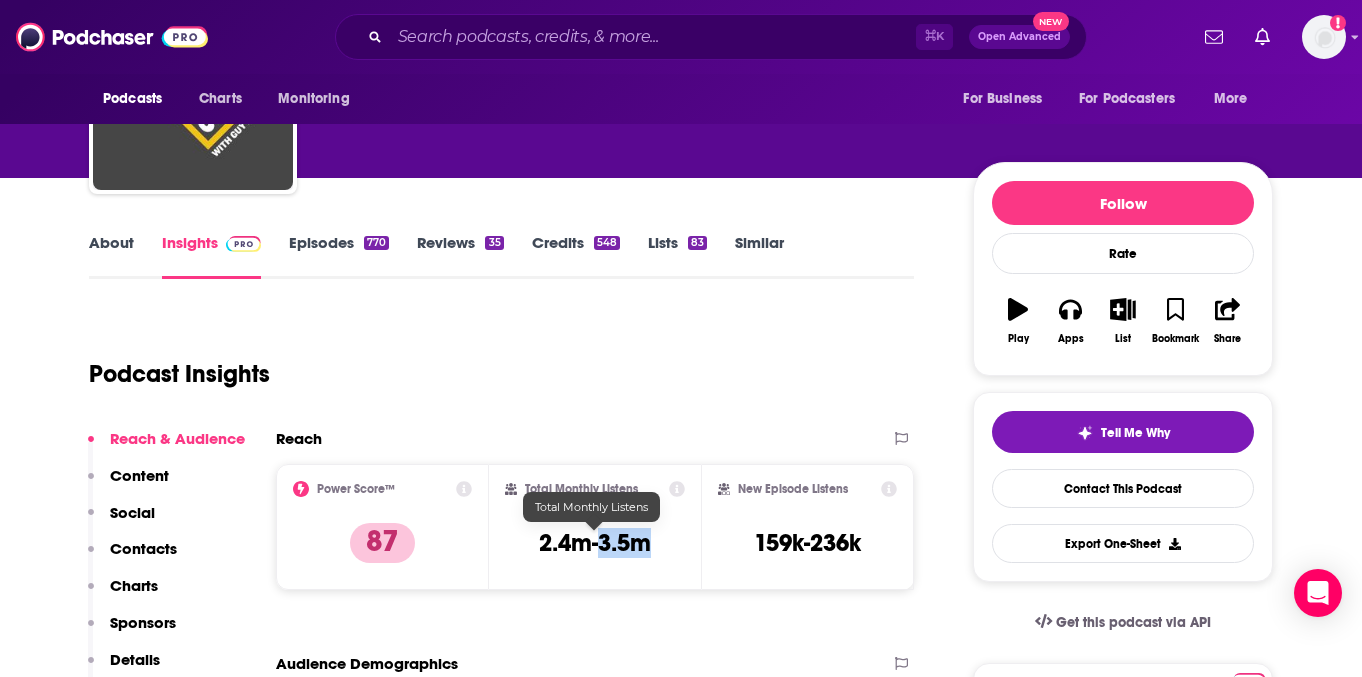 click on "2.4m-3.5m" at bounding box center [595, 543] 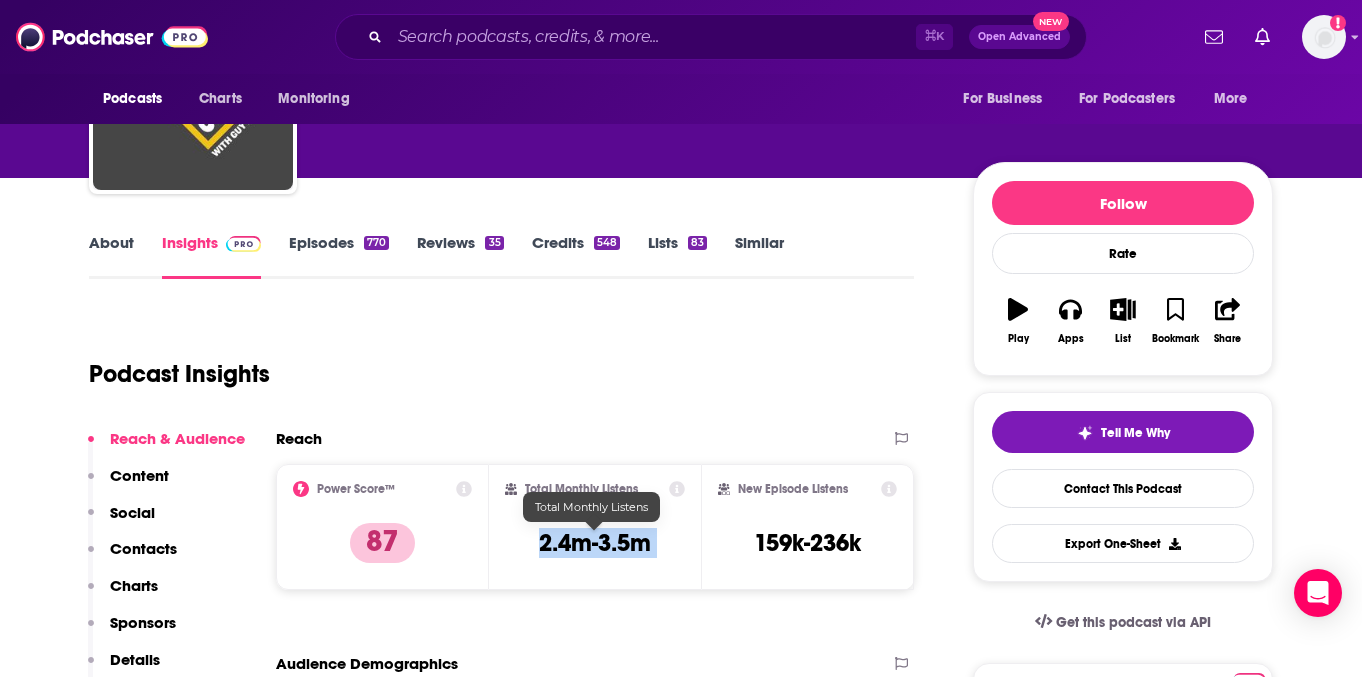 click on "2.4m-3.5m" at bounding box center (595, 543) 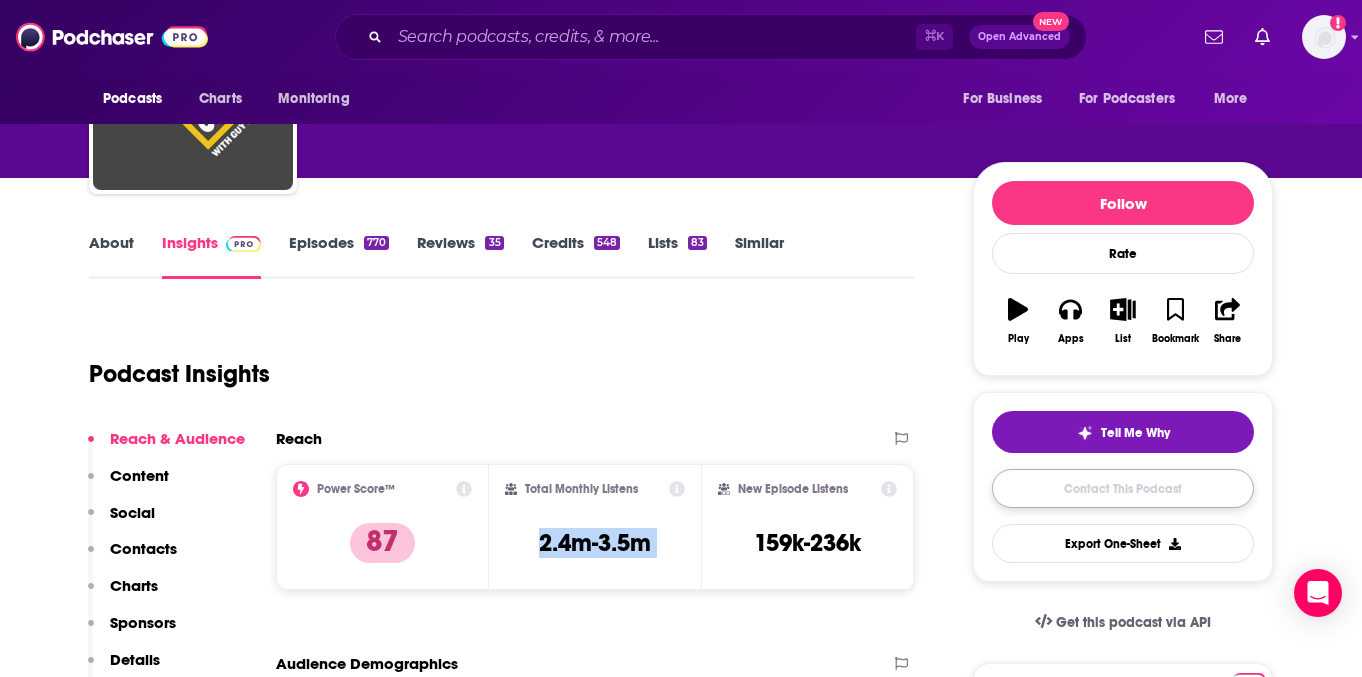 click on "Contact This Podcast" at bounding box center (1123, 488) 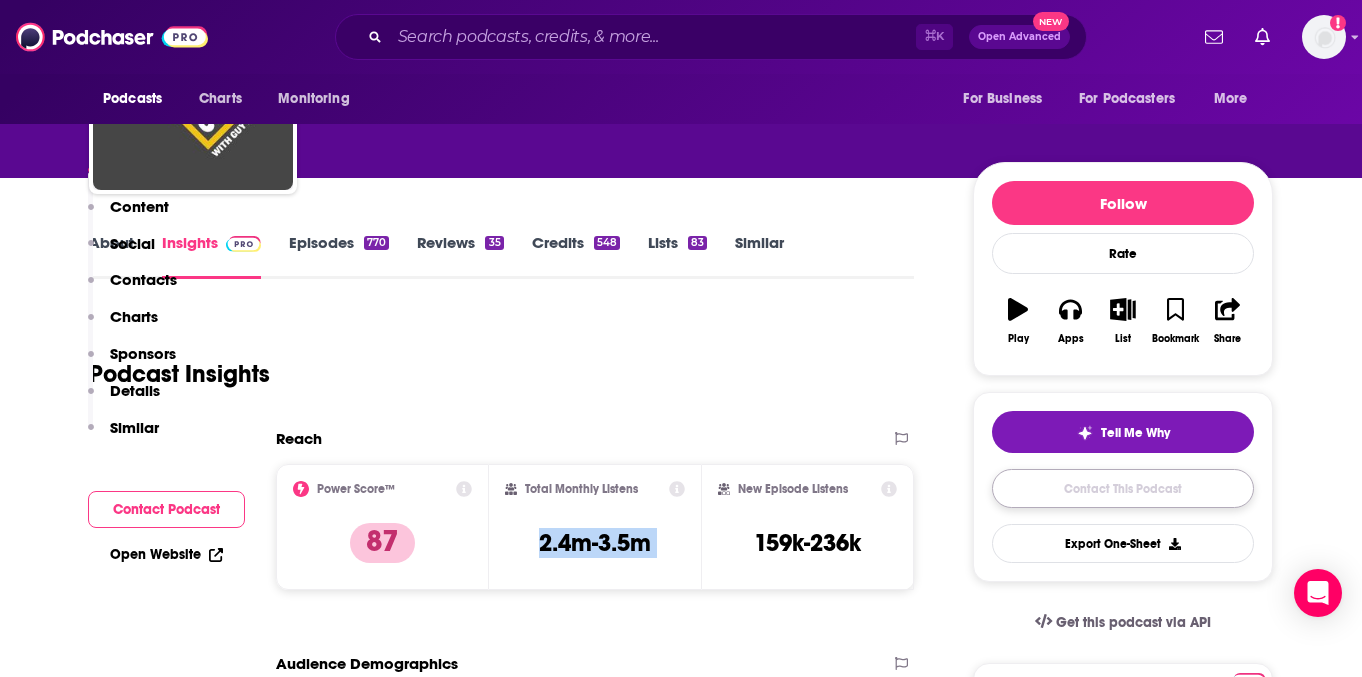 scroll, scrollTop: 2037, scrollLeft: 0, axis: vertical 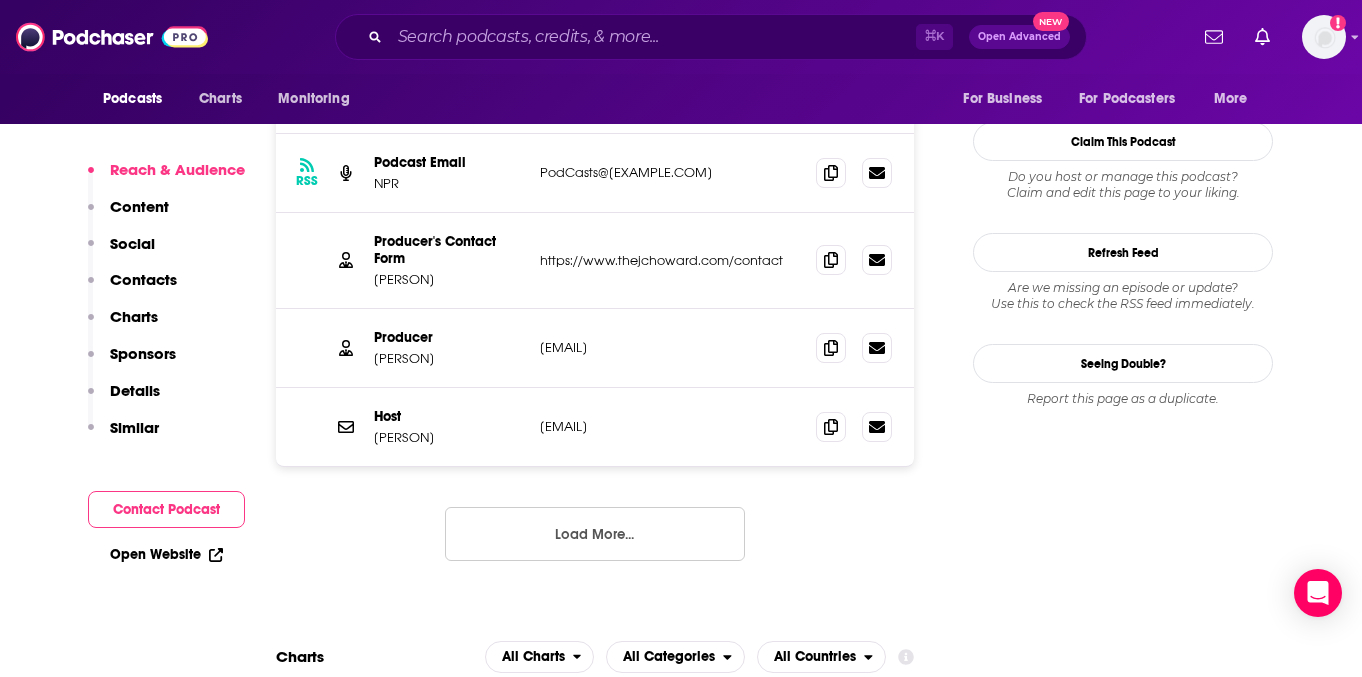 click on "[EMAIL]" at bounding box center (670, 426) 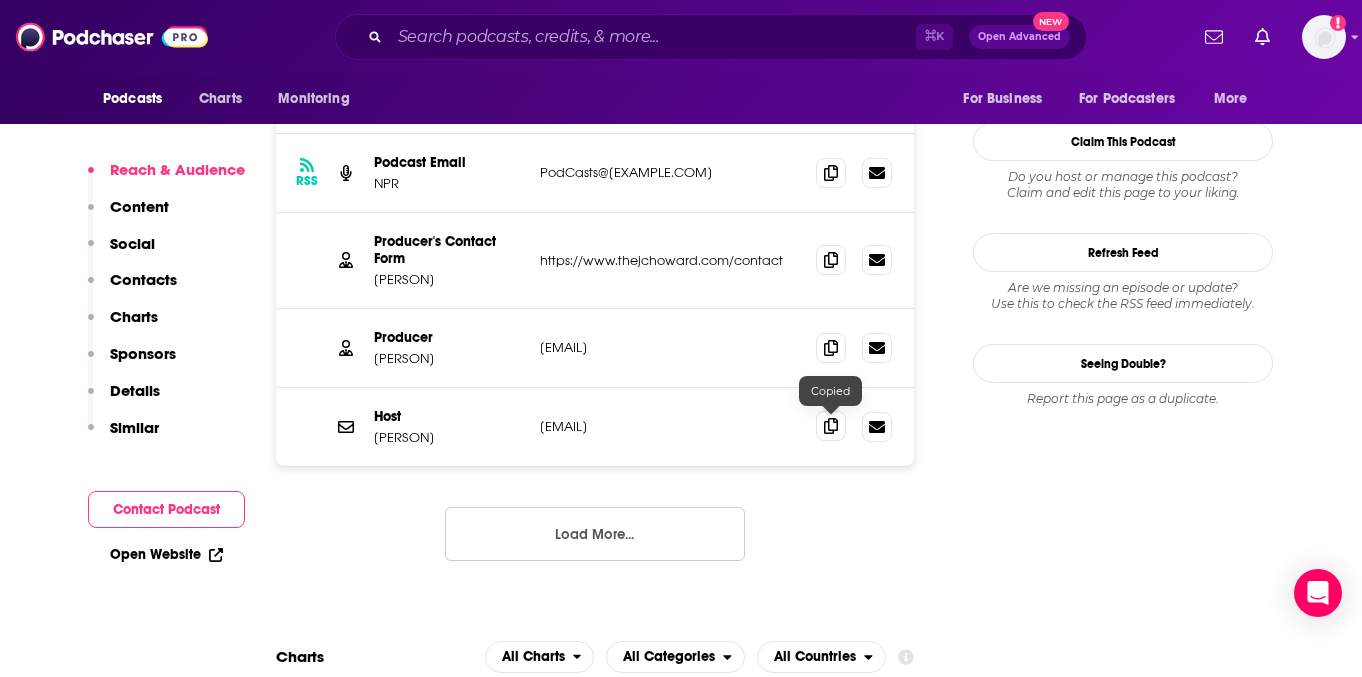 click 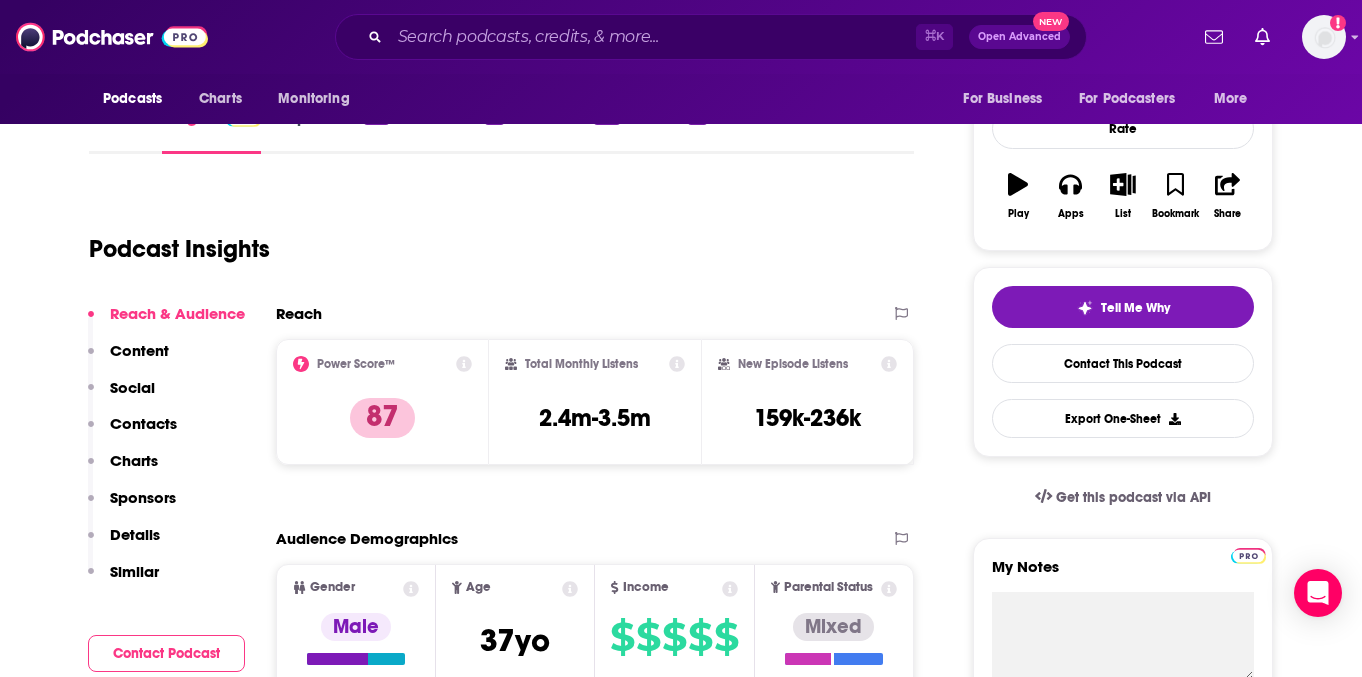 scroll, scrollTop: 107, scrollLeft: 0, axis: vertical 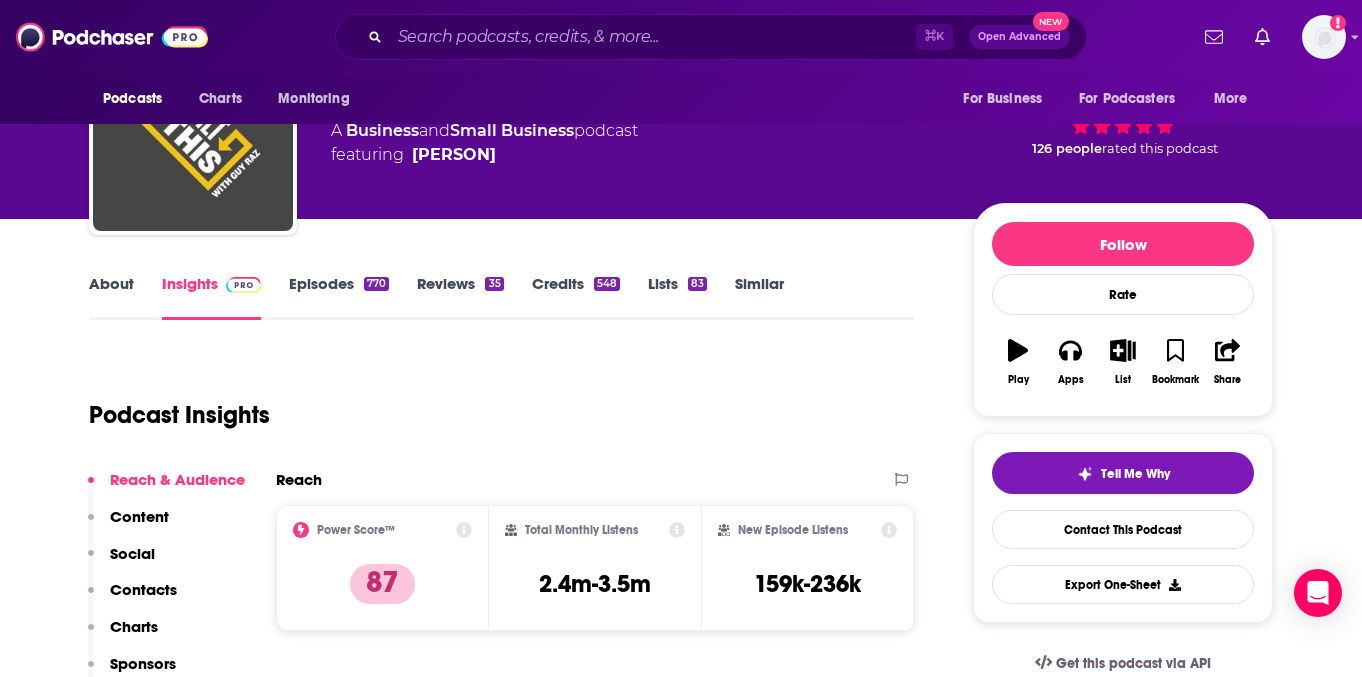 click on "About" at bounding box center [111, 297] 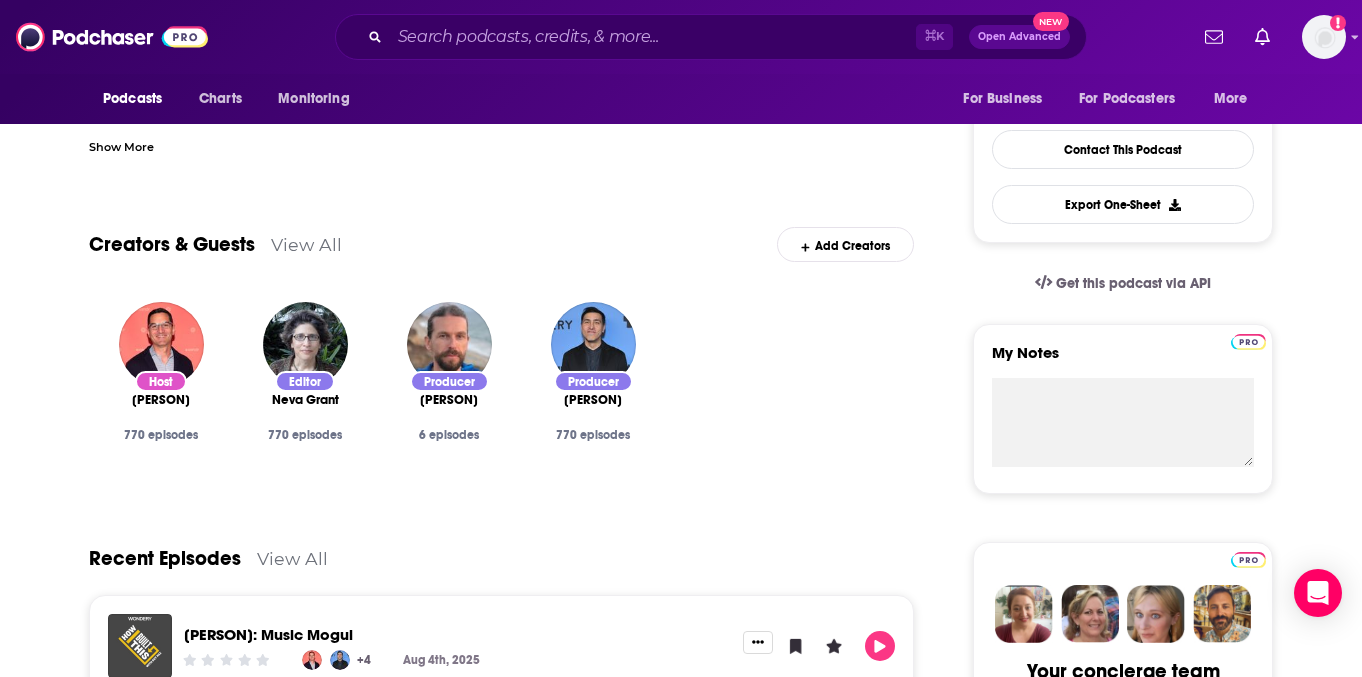 scroll, scrollTop: 0, scrollLeft: 0, axis: both 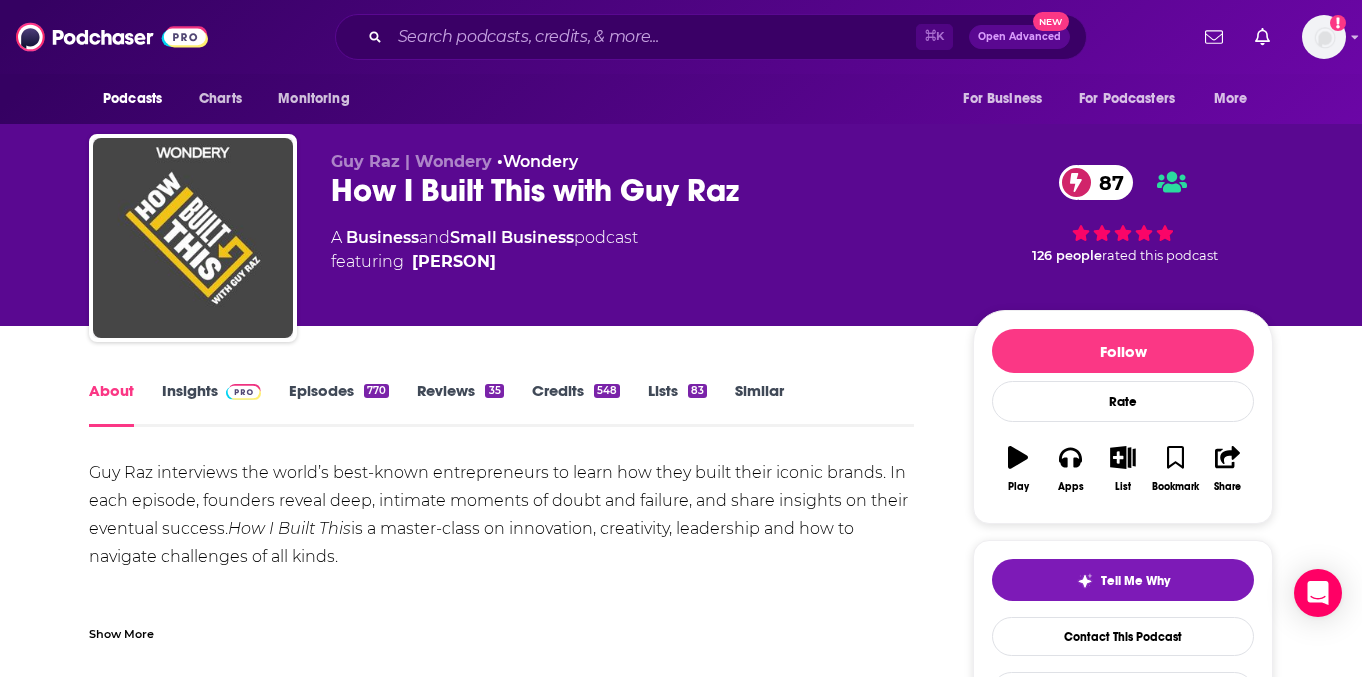 click on "Episodes 770" at bounding box center [339, 404] 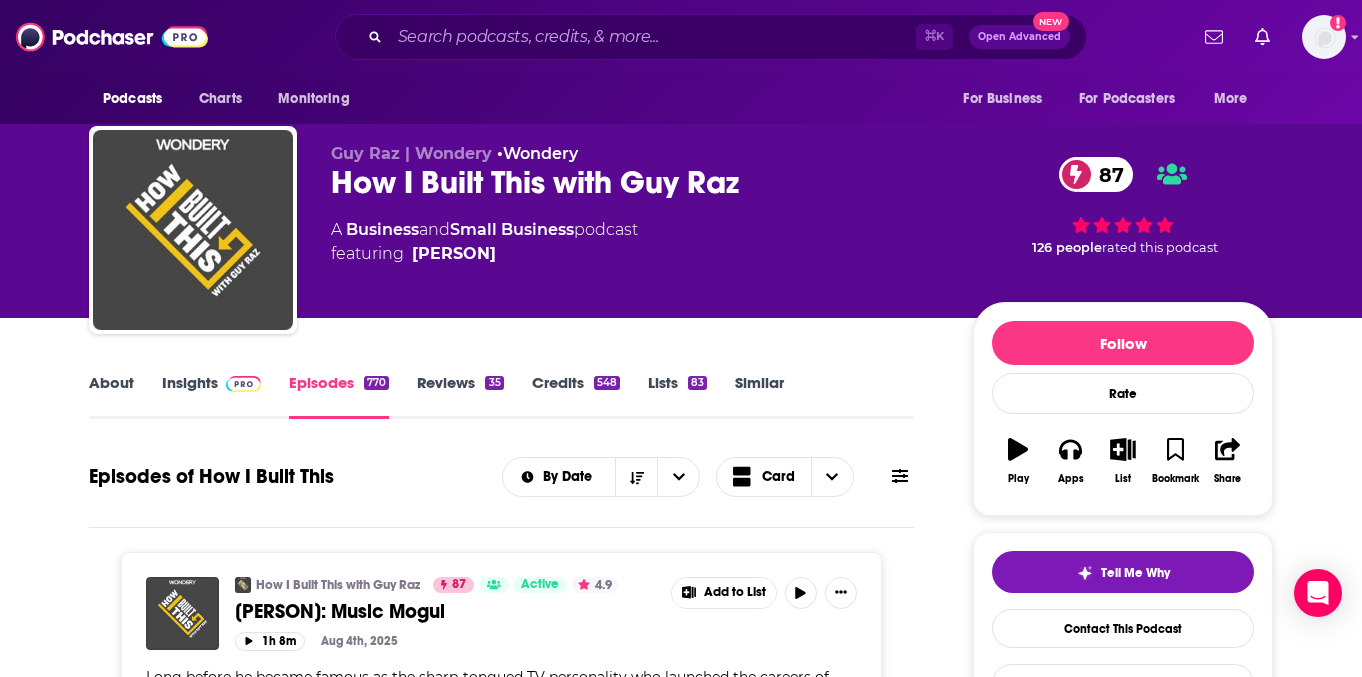 scroll, scrollTop: 0, scrollLeft: 0, axis: both 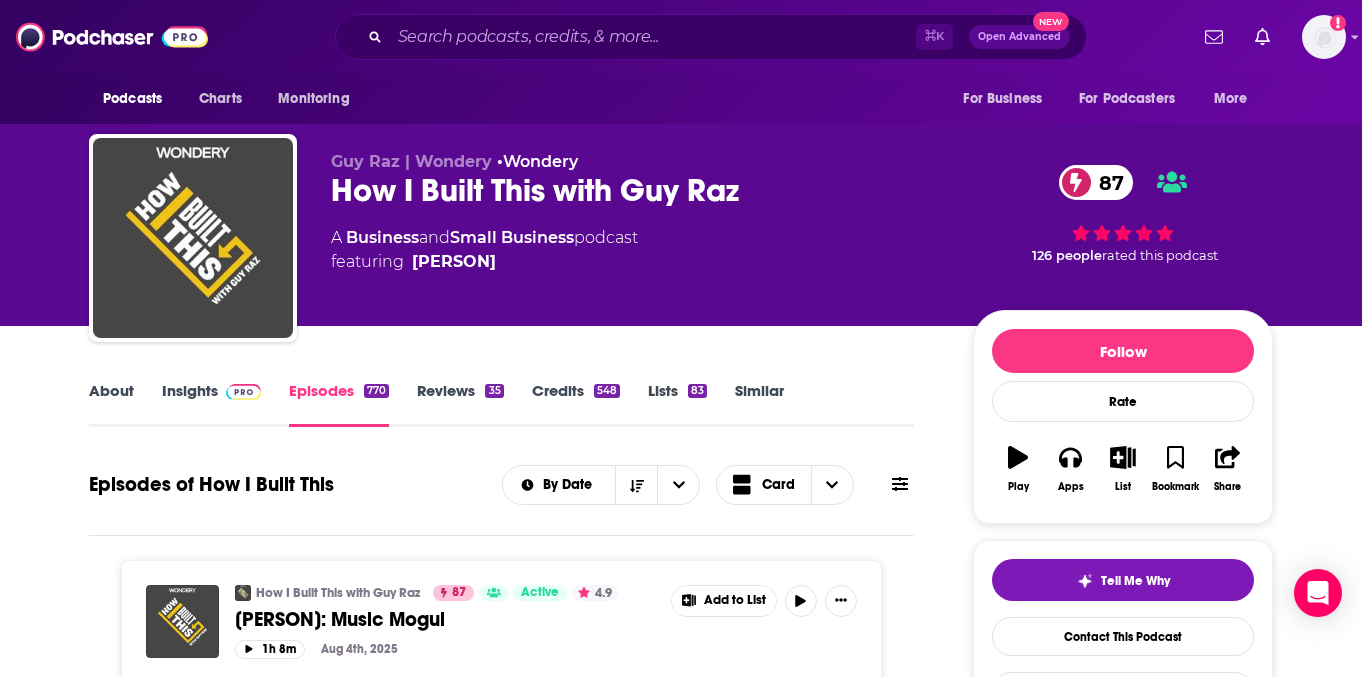 click on "About" at bounding box center (111, 404) 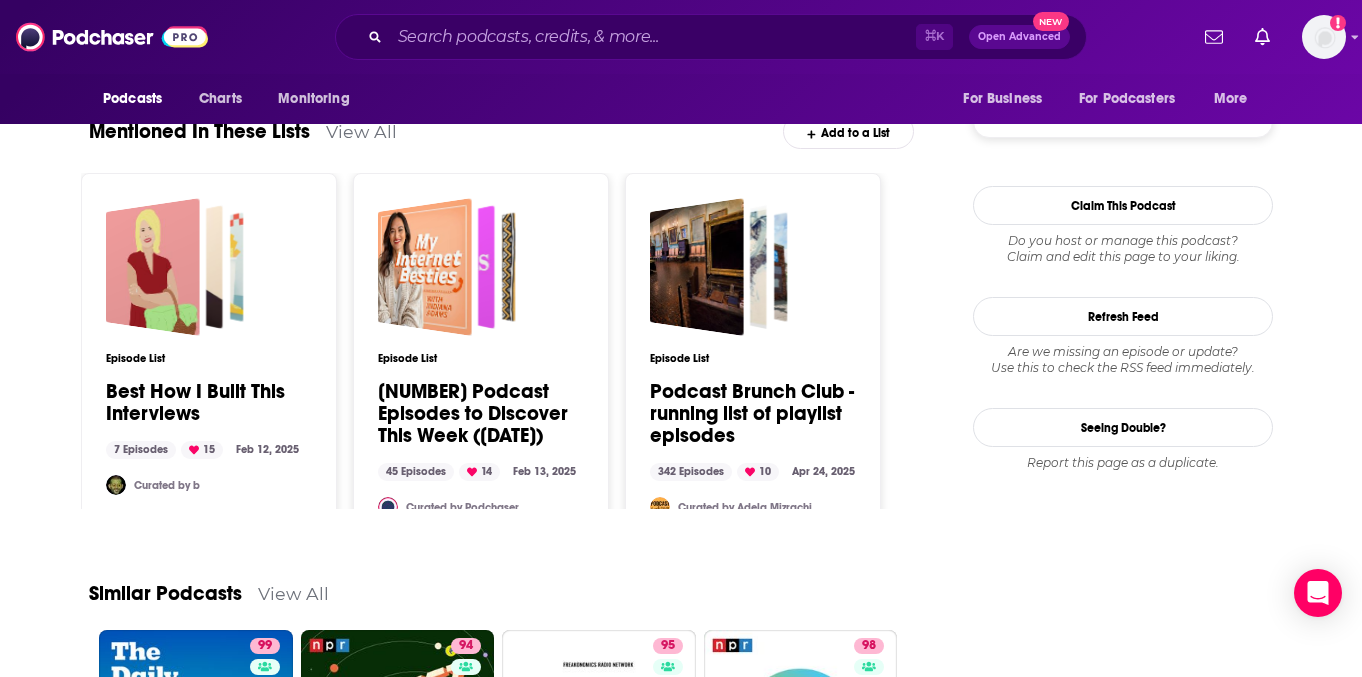scroll, scrollTop: 2568, scrollLeft: 0, axis: vertical 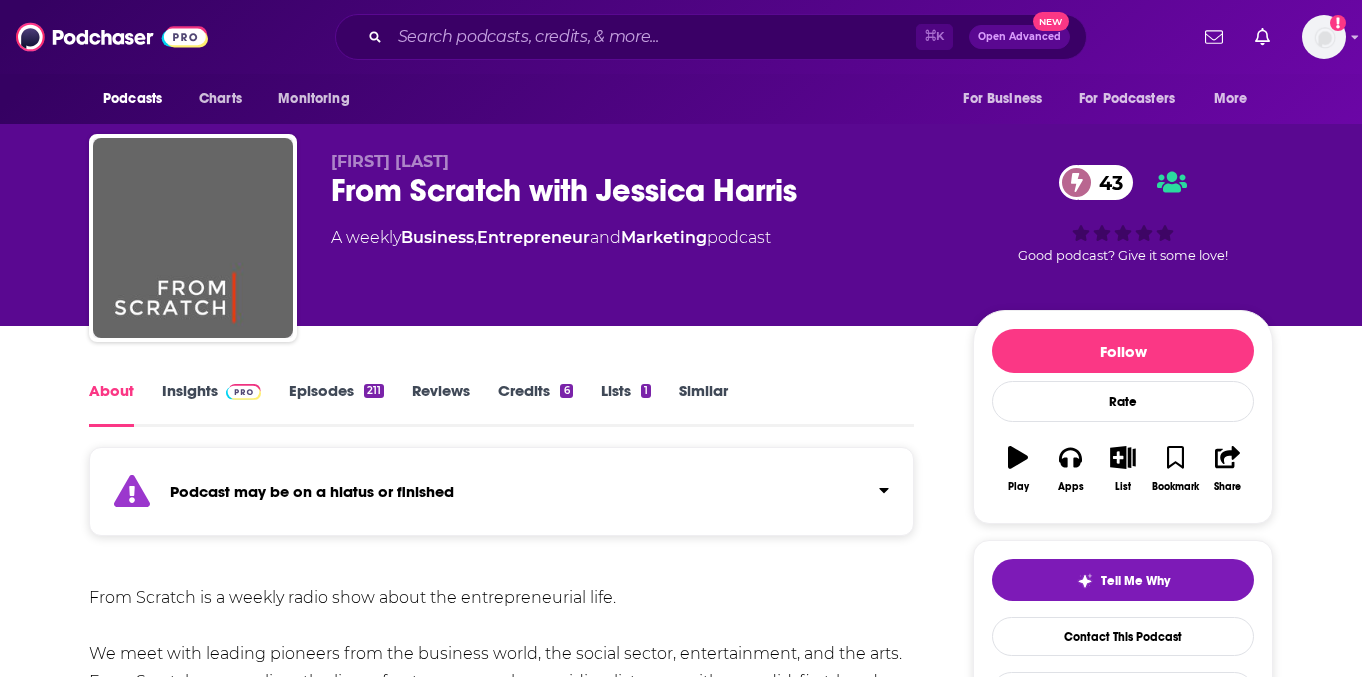 click on "Insights" at bounding box center (211, 404) 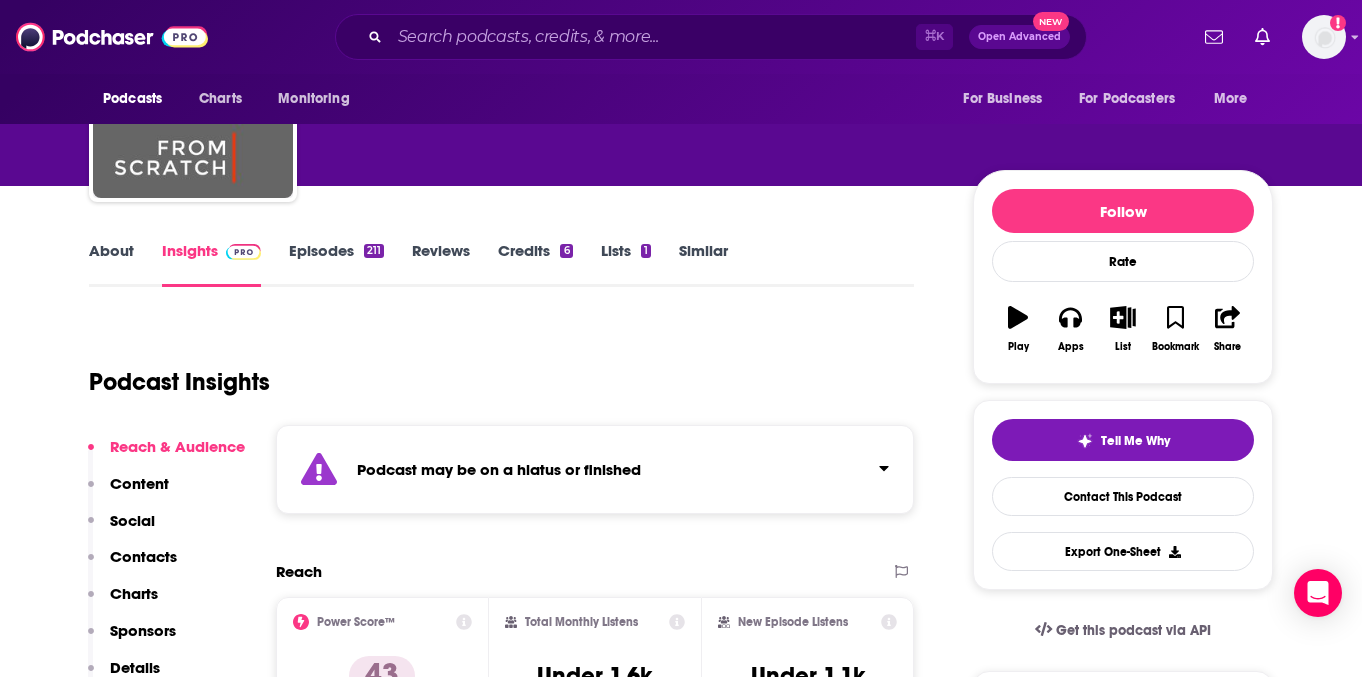 scroll, scrollTop: 0, scrollLeft: 0, axis: both 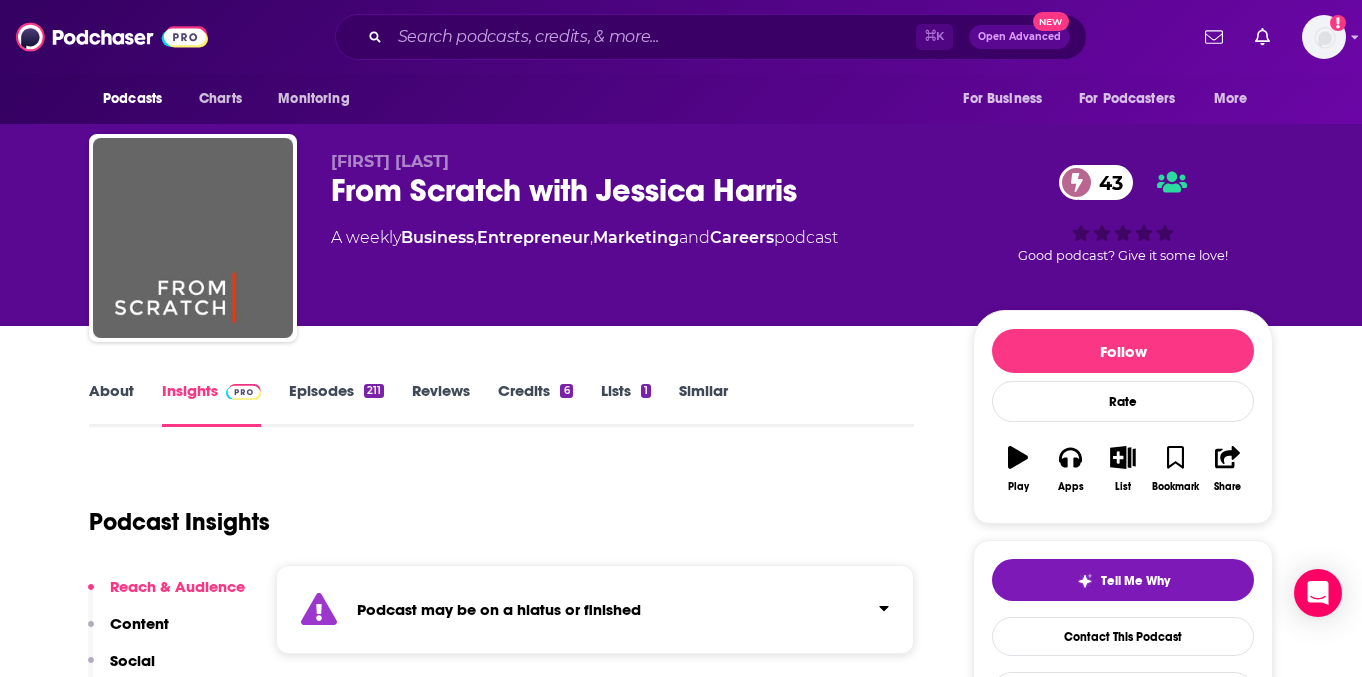 click on "About" at bounding box center (111, 404) 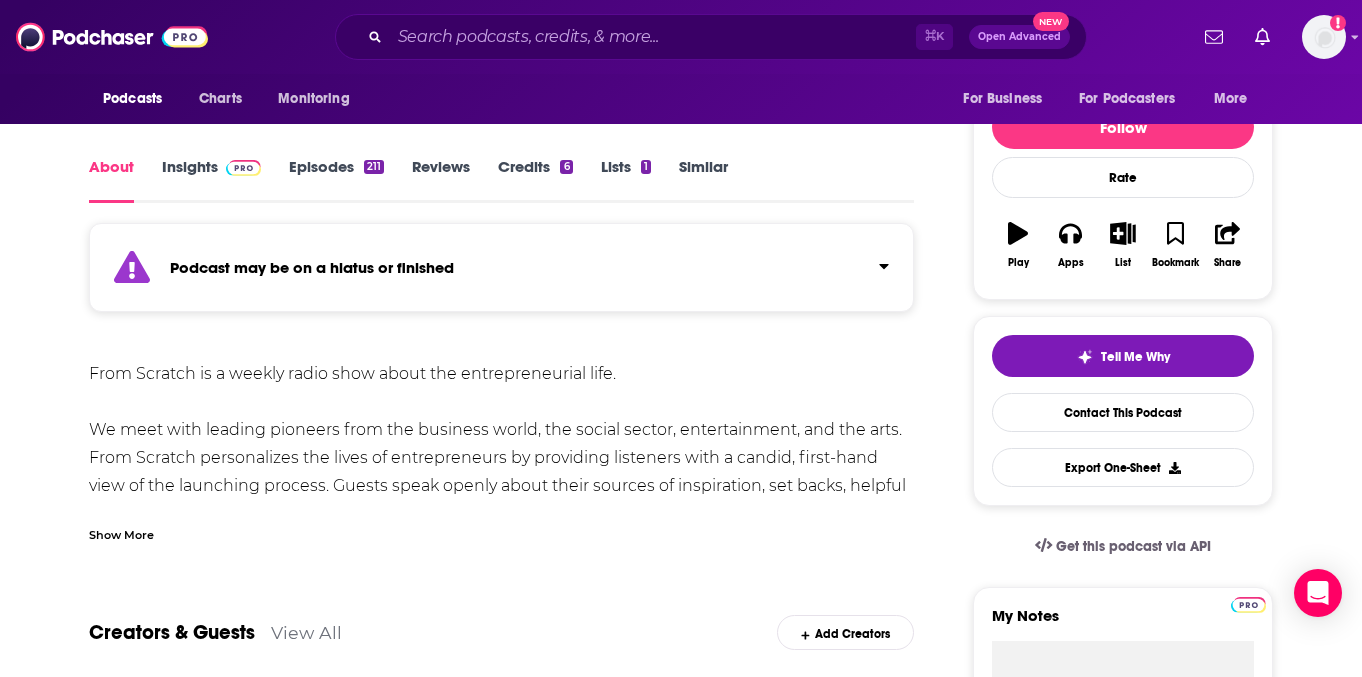 scroll, scrollTop: 226, scrollLeft: 0, axis: vertical 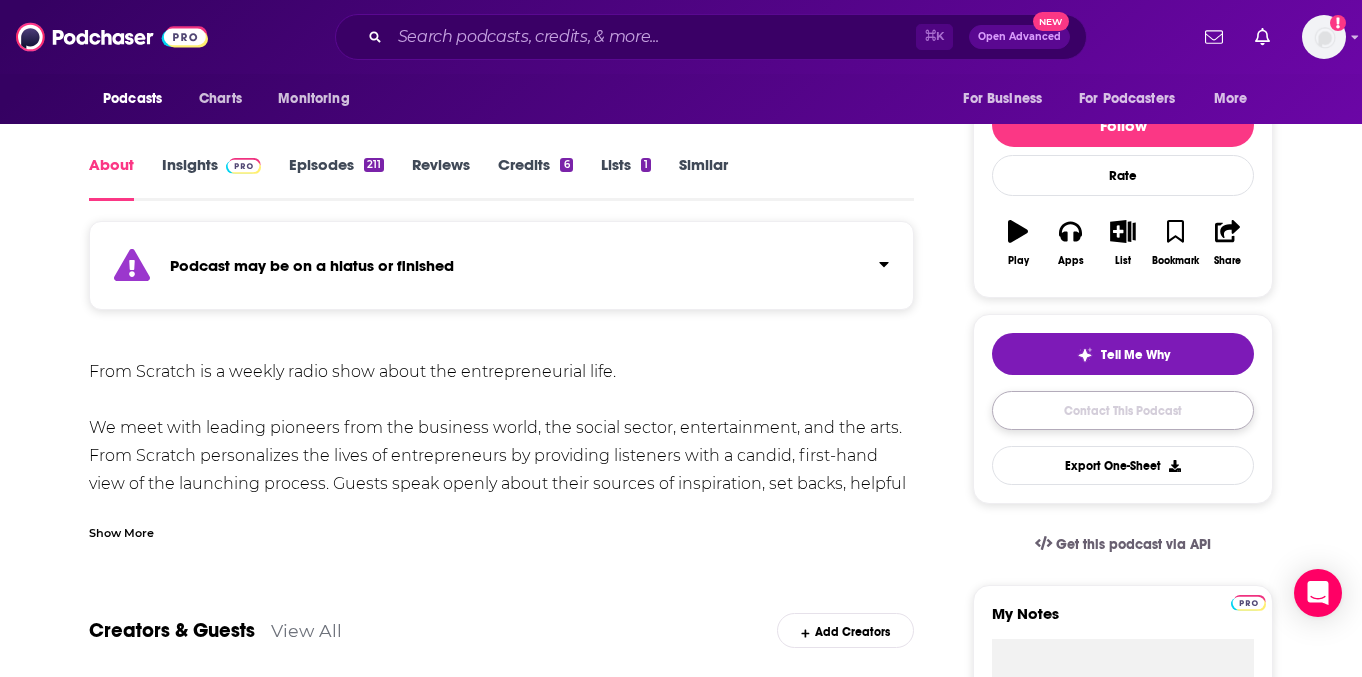 click on "Contact This Podcast" at bounding box center (1123, 410) 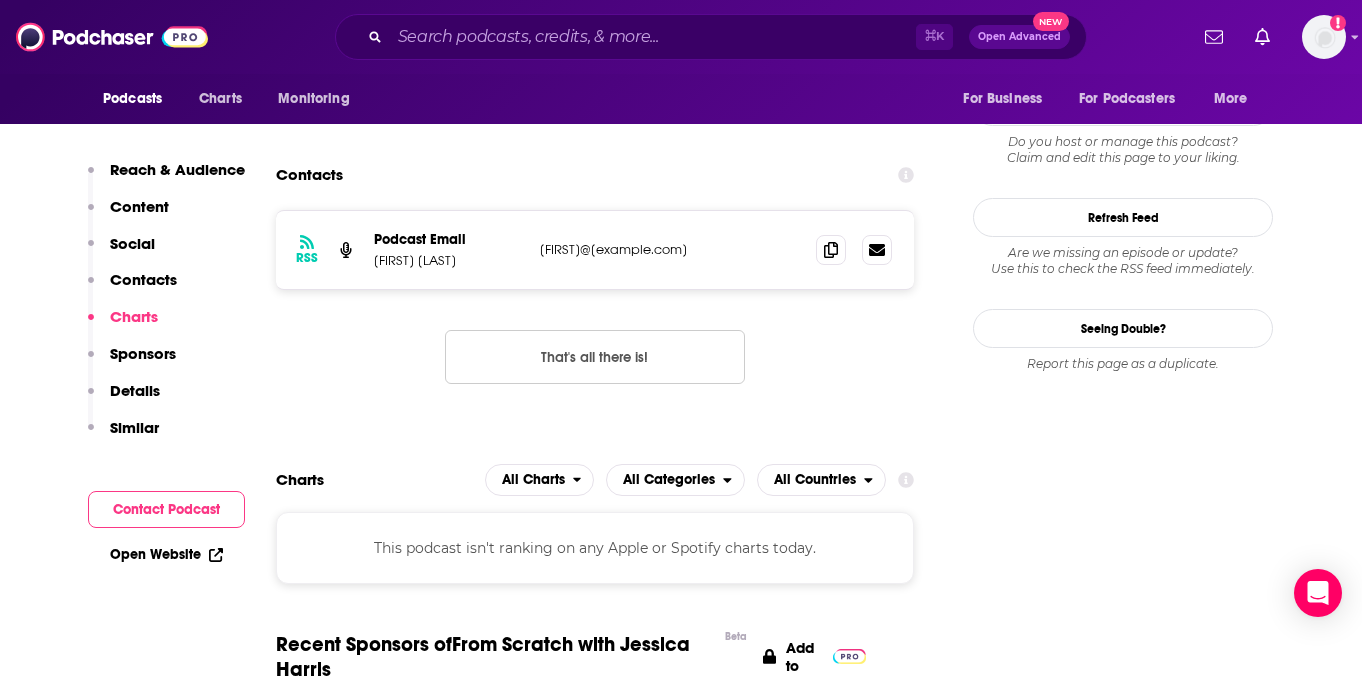 scroll, scrollTop: 1890, scrollLeft: 0, axis: vertical 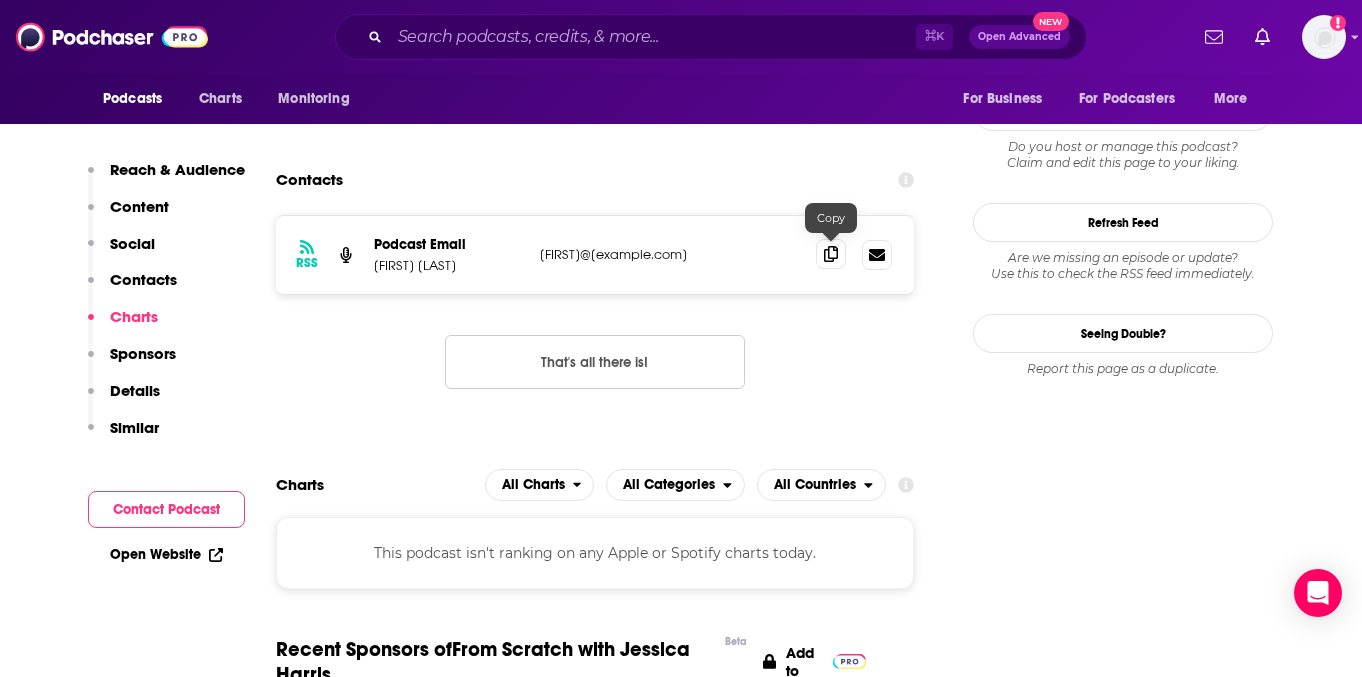 click 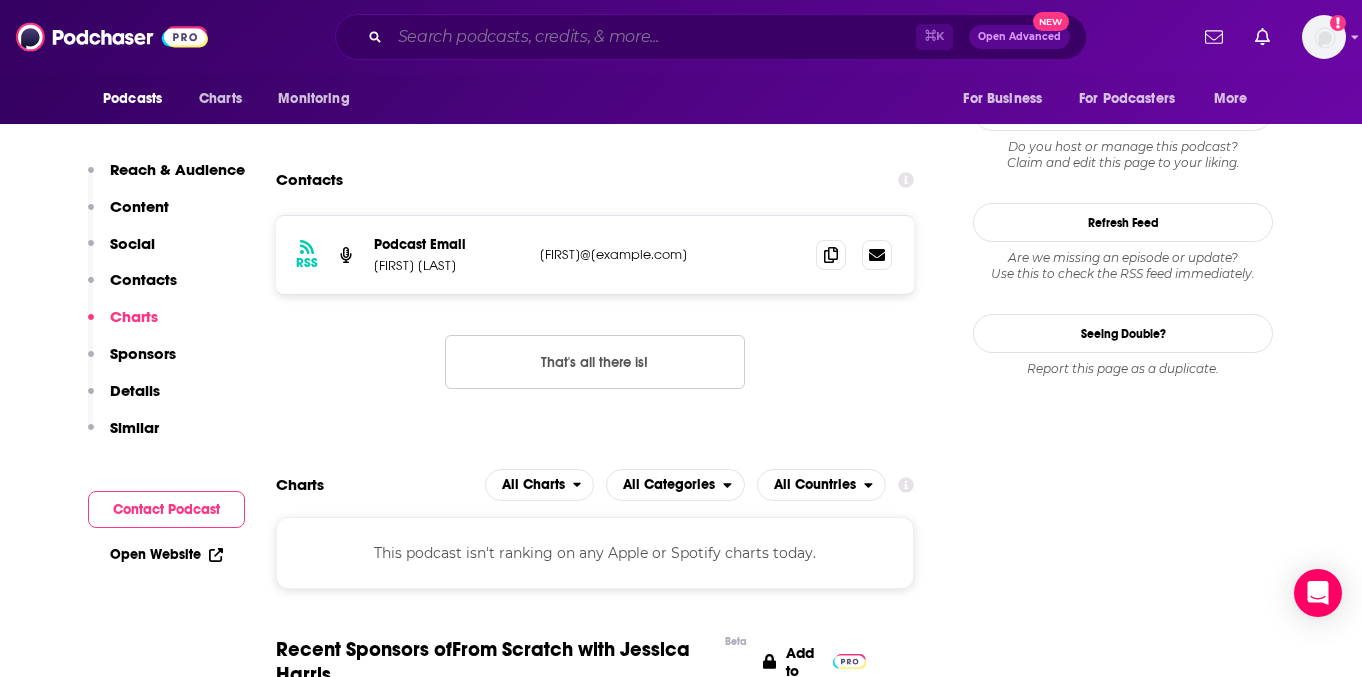 click at bounding box center (653, 37) 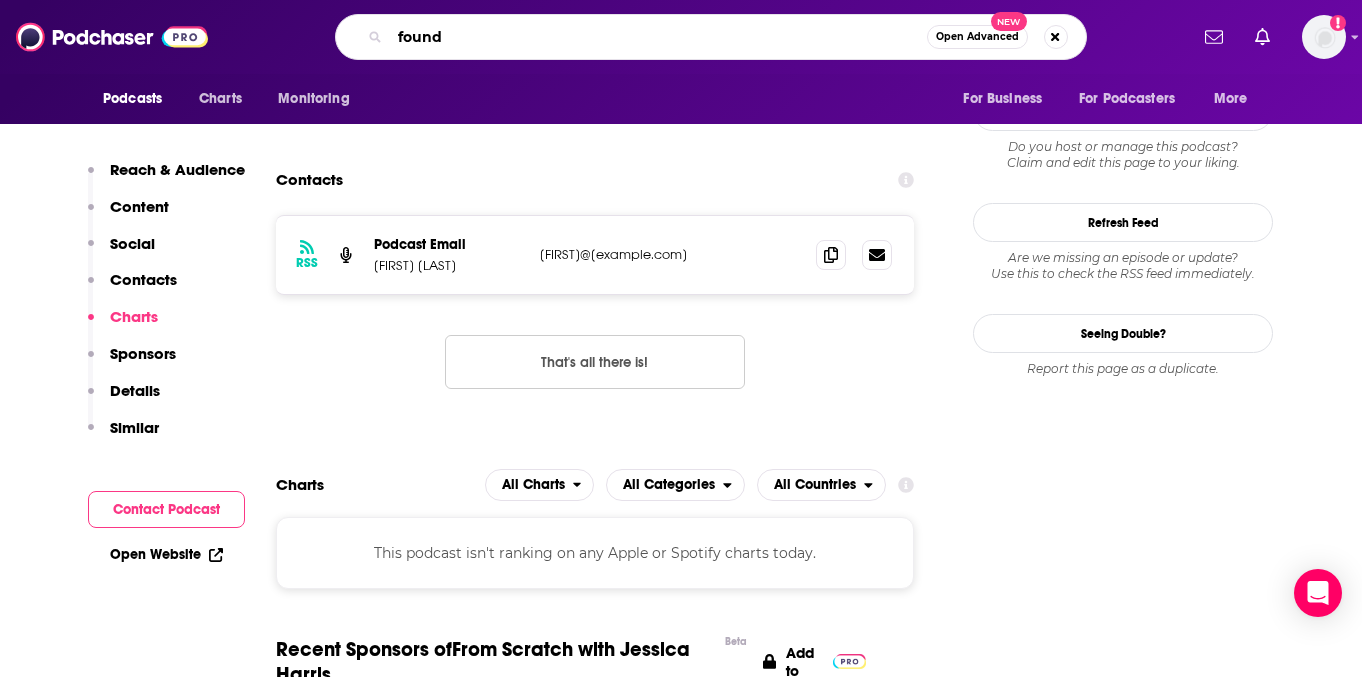 type on "foundr" 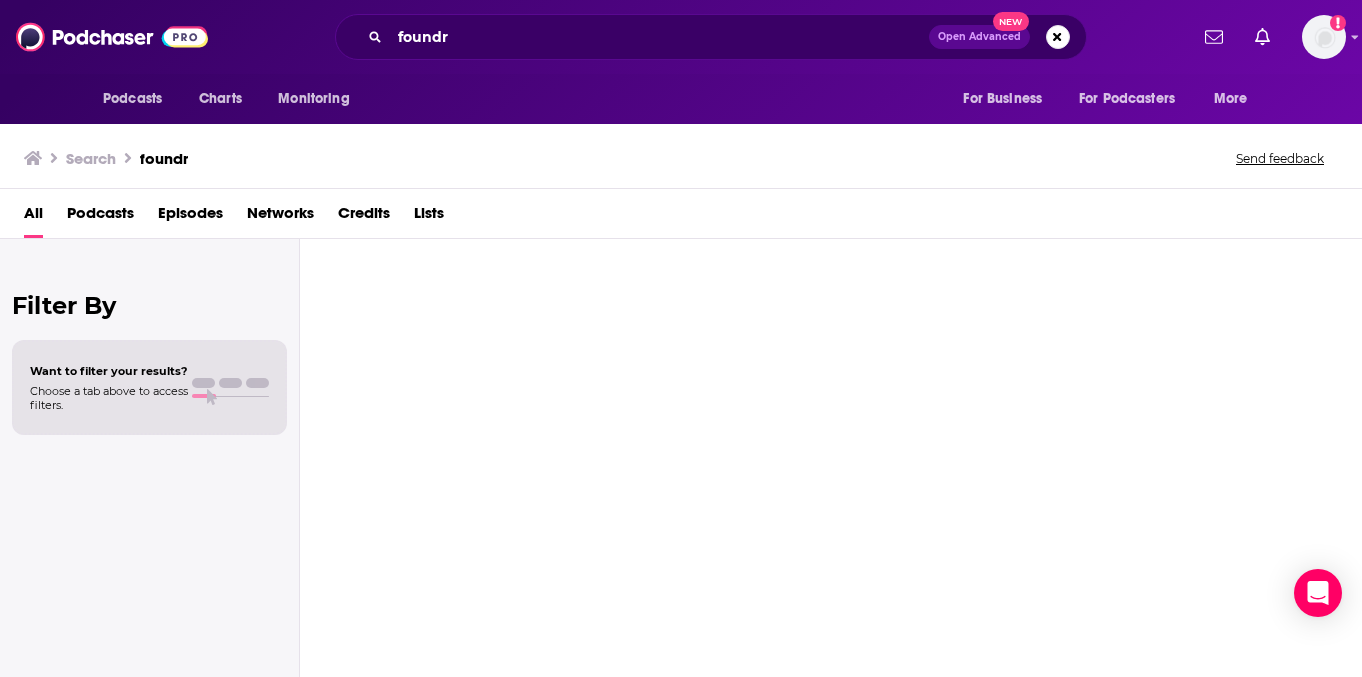 scroll, scrollTop: 0, scrollLeft: 0, axis: both 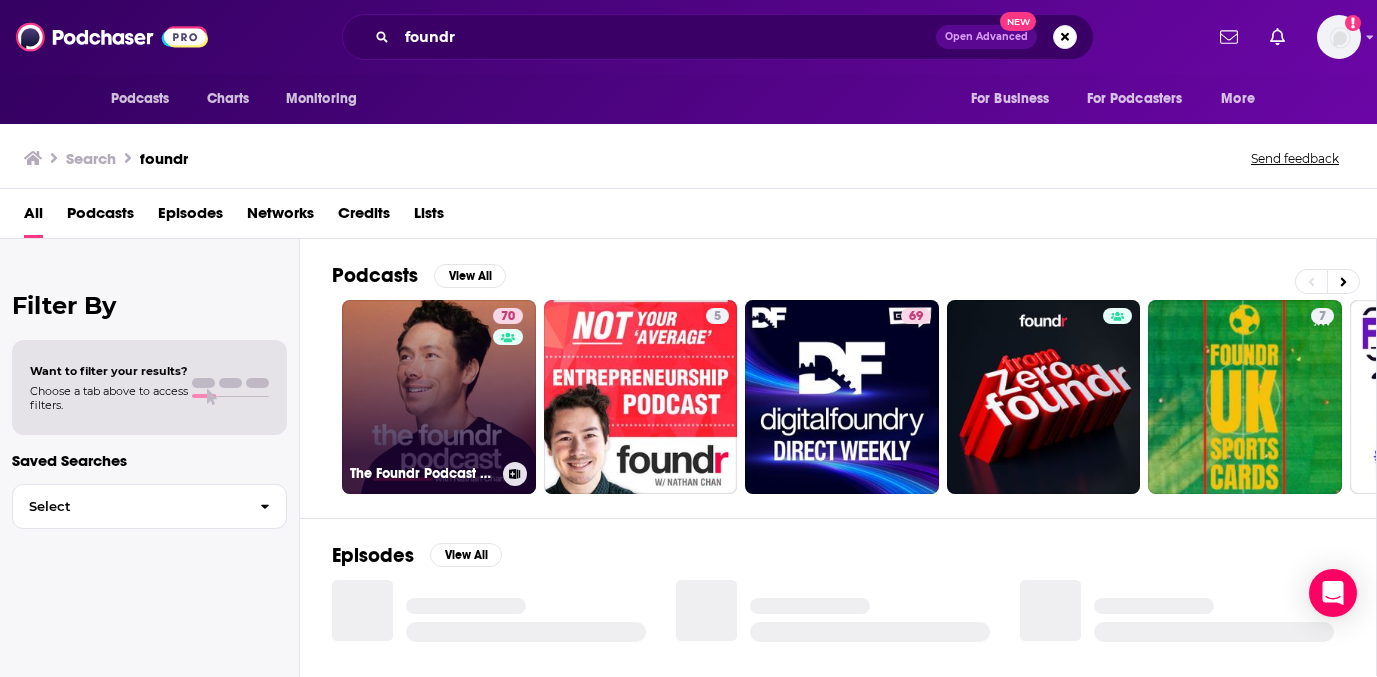 click on "70 The Foundr Podcast with Nathan Chan" at bounding box center [439, 397] 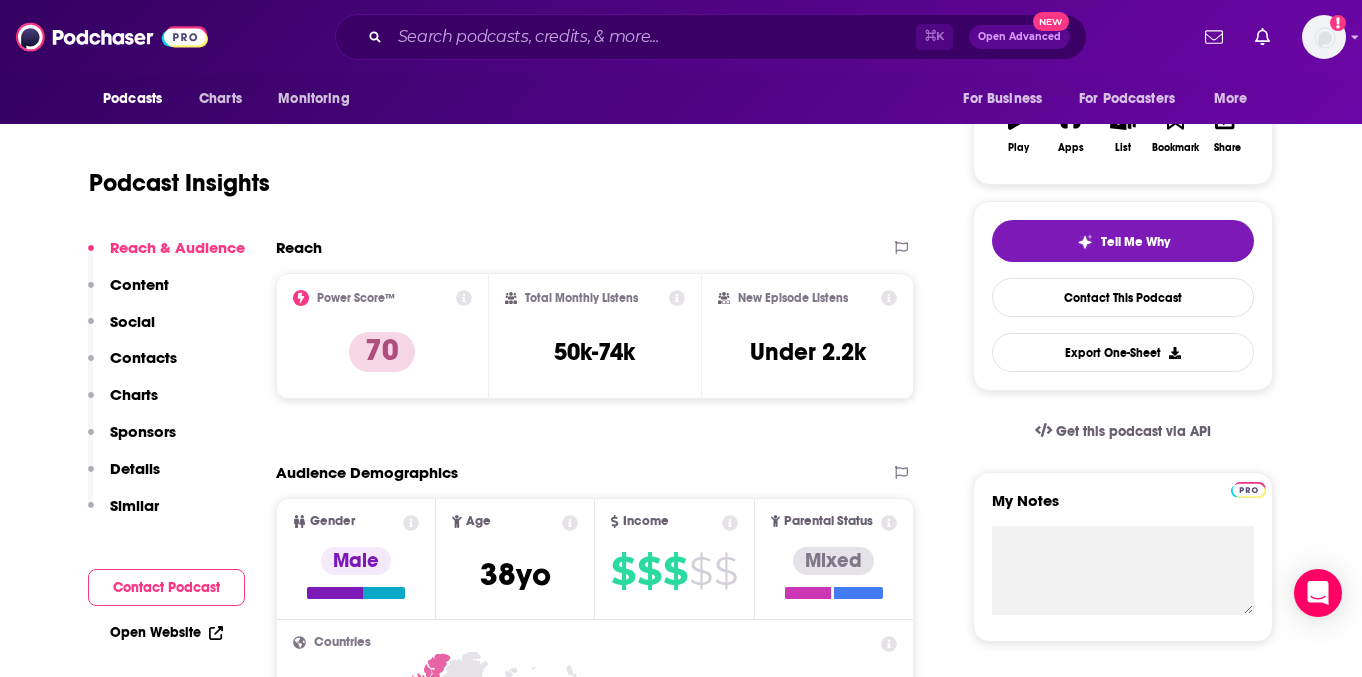 scroll, scrollTop: 131, scrollLeft: 0, axis: vertical 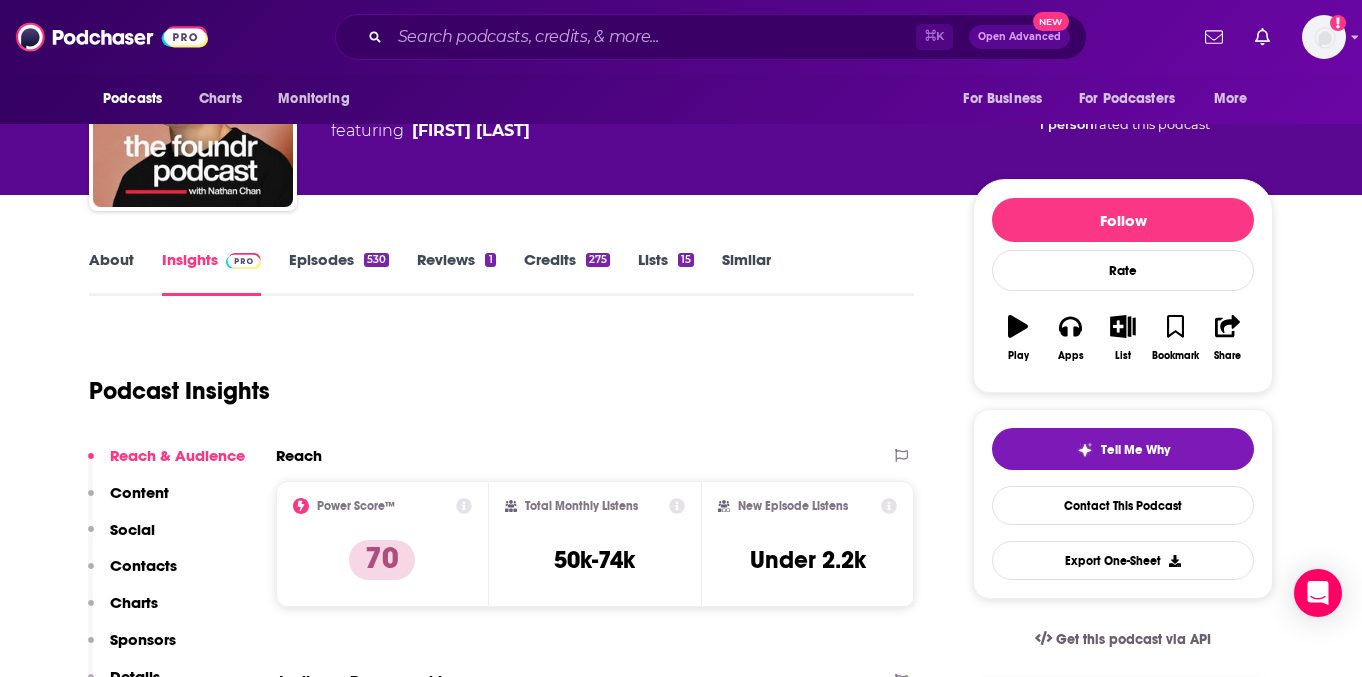 click on "Episodes 530" at bounding box center [339, 273] 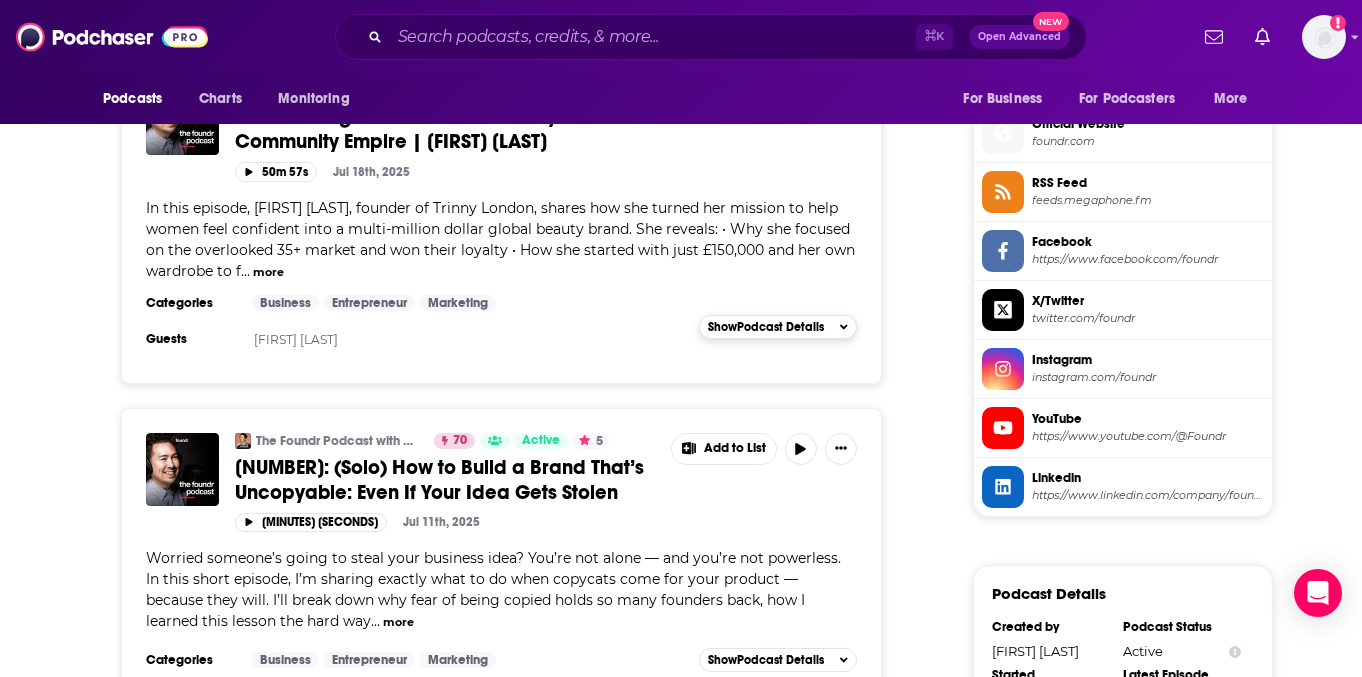 scroll, scrollTop: 0, scrollLeft: 0, axis: both 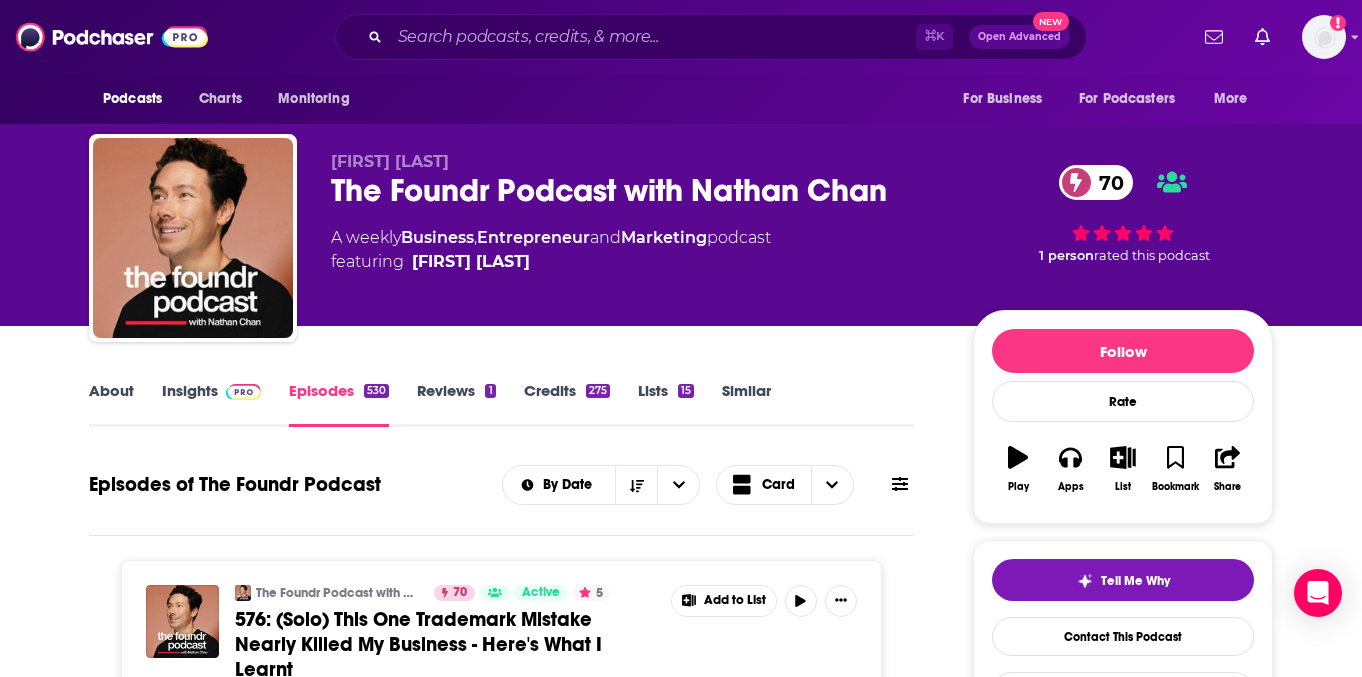 click on "About" at bounding box center [111, 404] 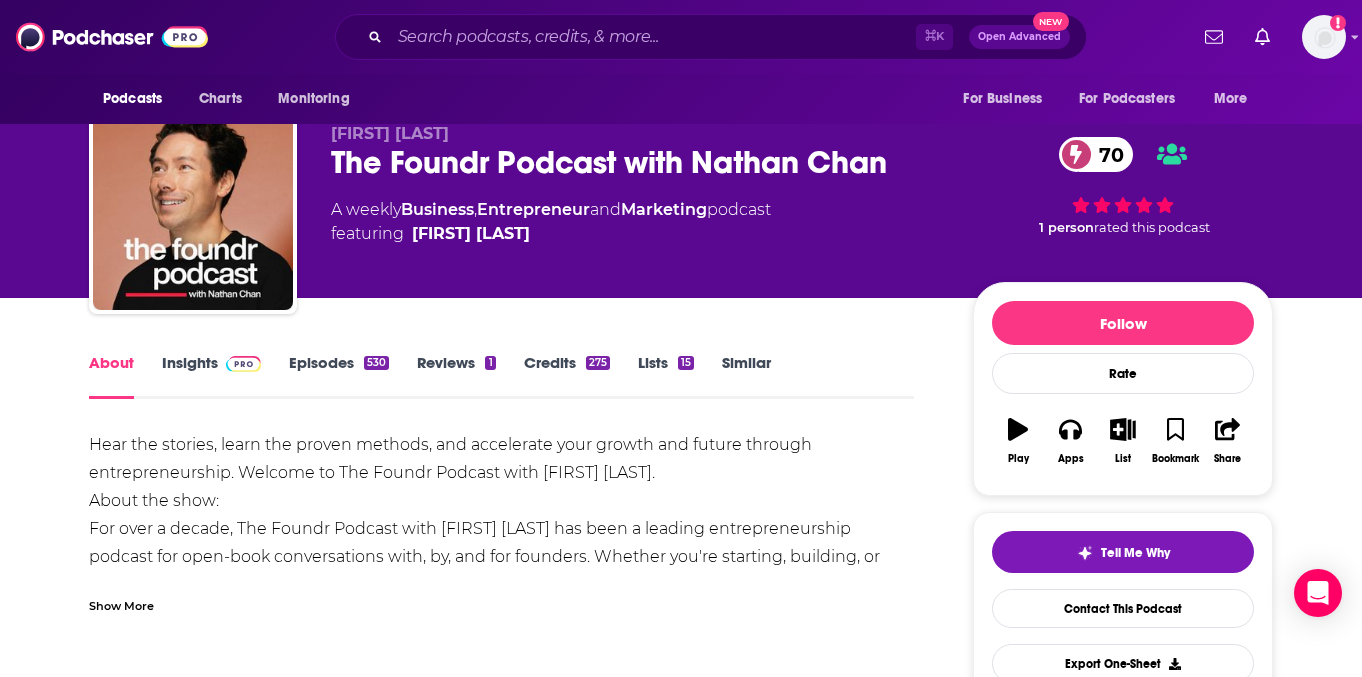 scroll, scrollTop: 33, scrollLeft: 0, axis: vertical 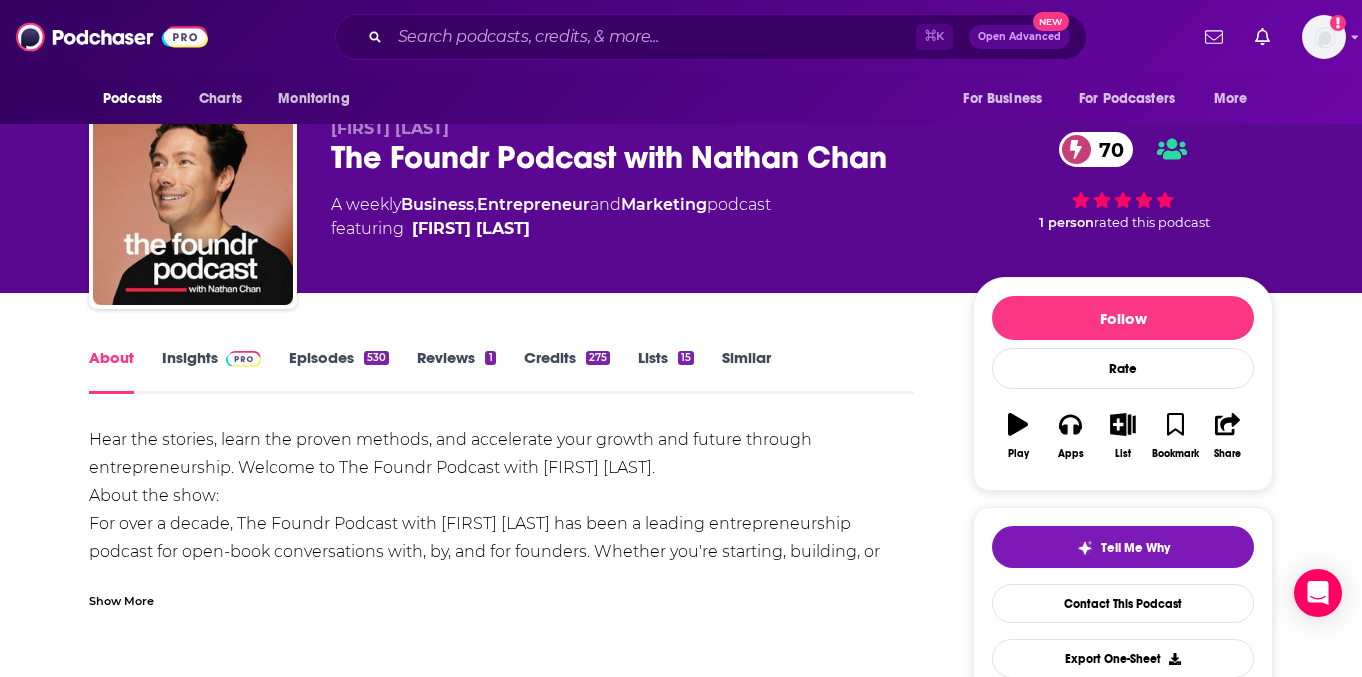 click on "Show More" at bounding box center [121, 599] 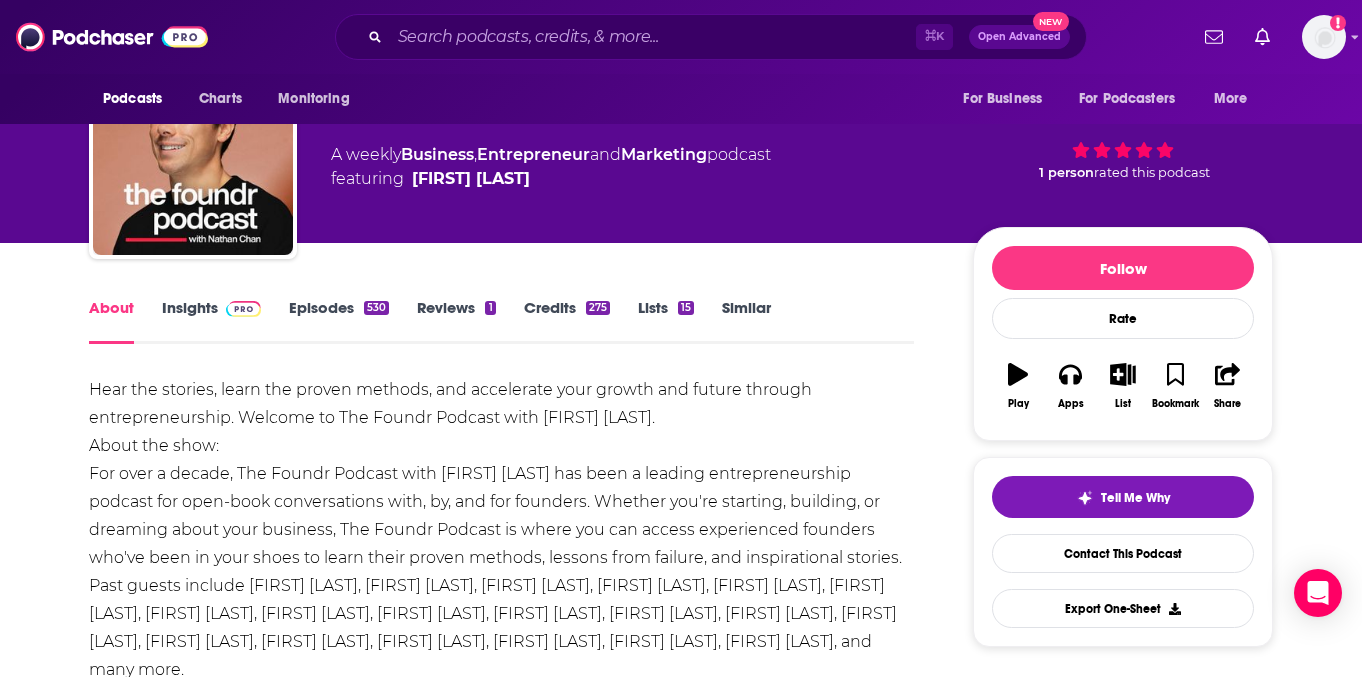 scroll, scrollTop: 131, scrollLeft: 0, axis: vertical 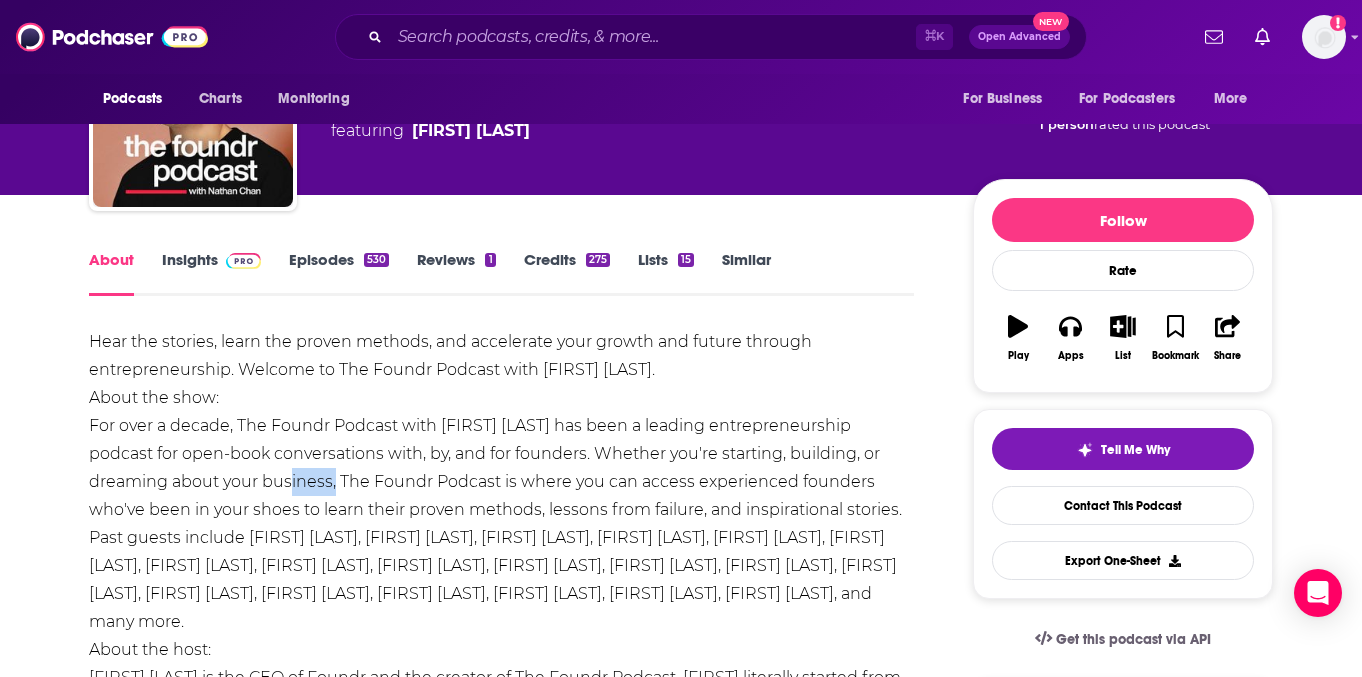 drag, startPoint x: 234, startPoint y: 481, endPoint x: 277, endPoint y: 481, distance: 43 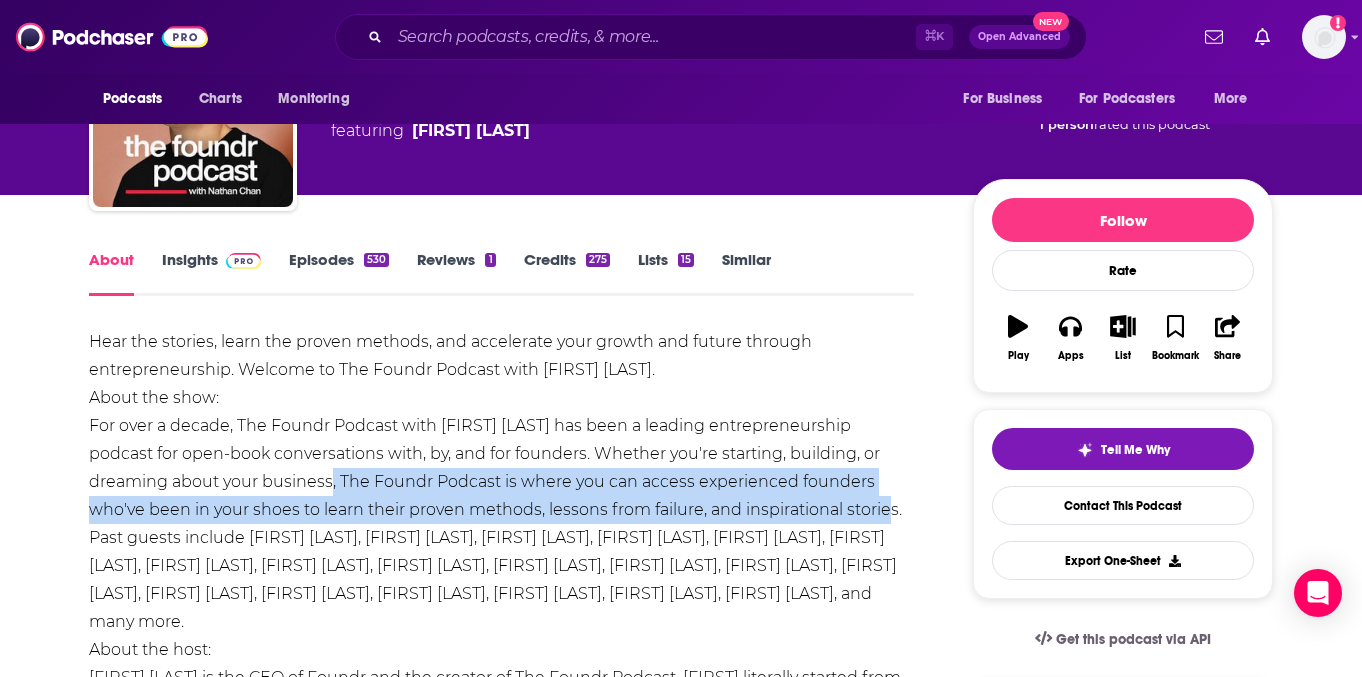 drag, startPoint x: 263, startPoint y: 478, endPoint x: 777, endPoint y: 496, distance: 514.31506 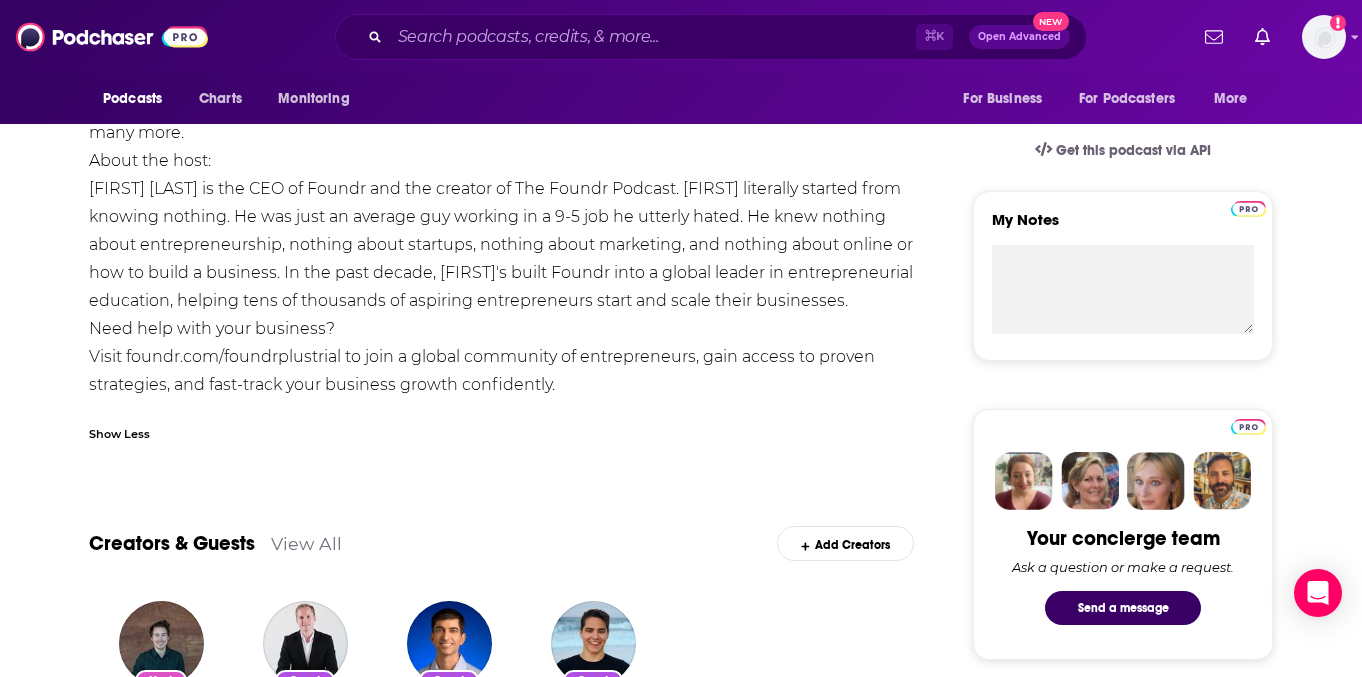 scroll, scrollTop: 425, scrollLeft: 0, axis: vertical 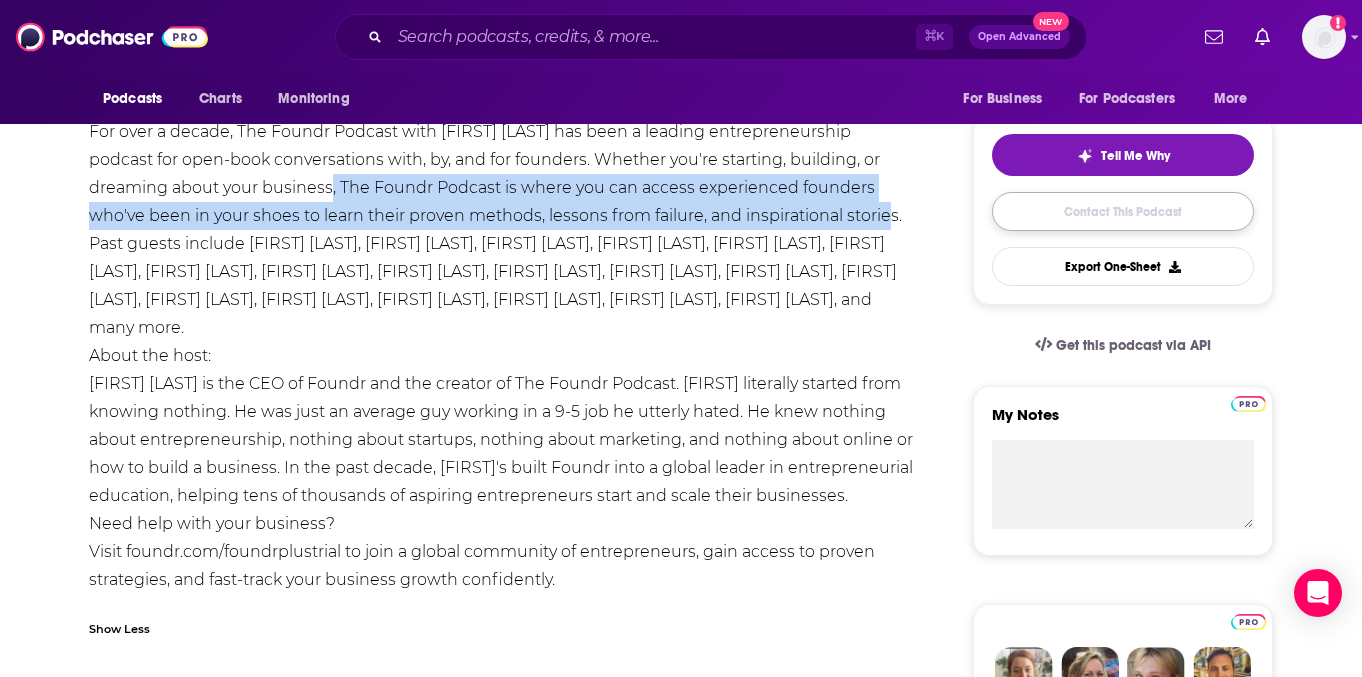 click on "Contact This Podcast" at bounding box center (1123, 211) 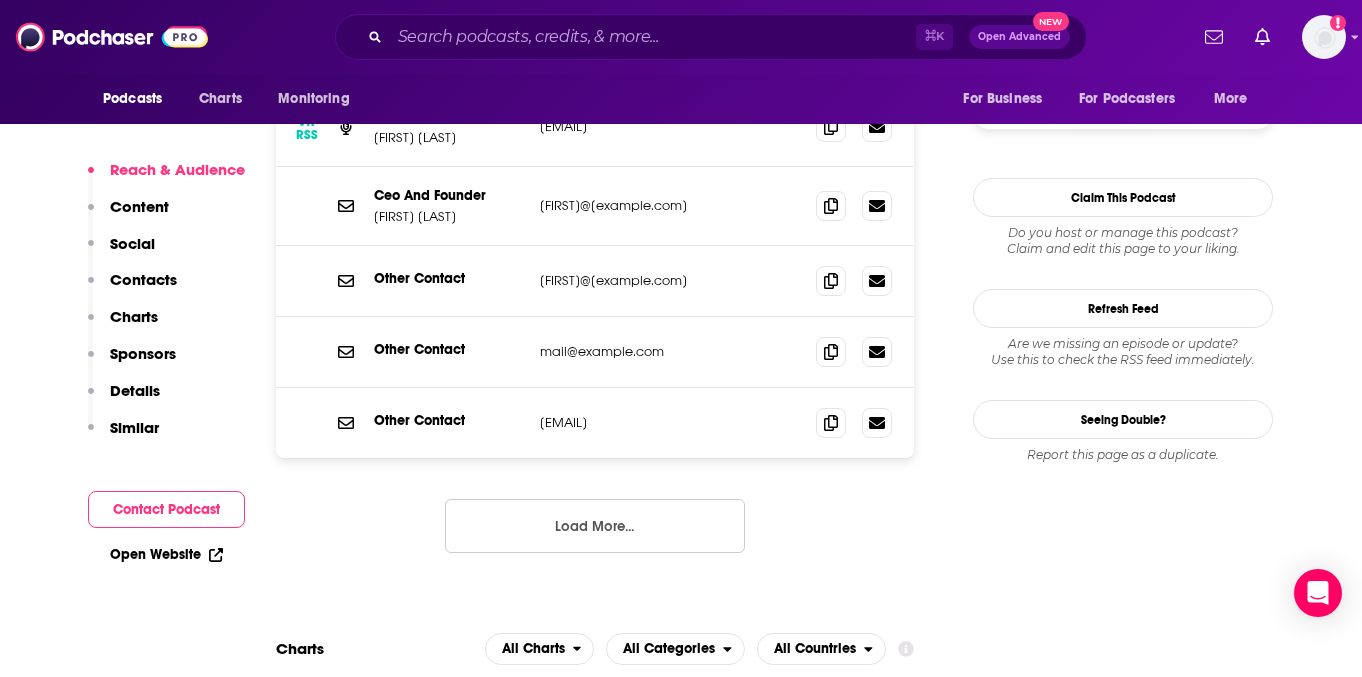 scroll, scrollTop: 1978, scrollLeft: 0, axis: vertical 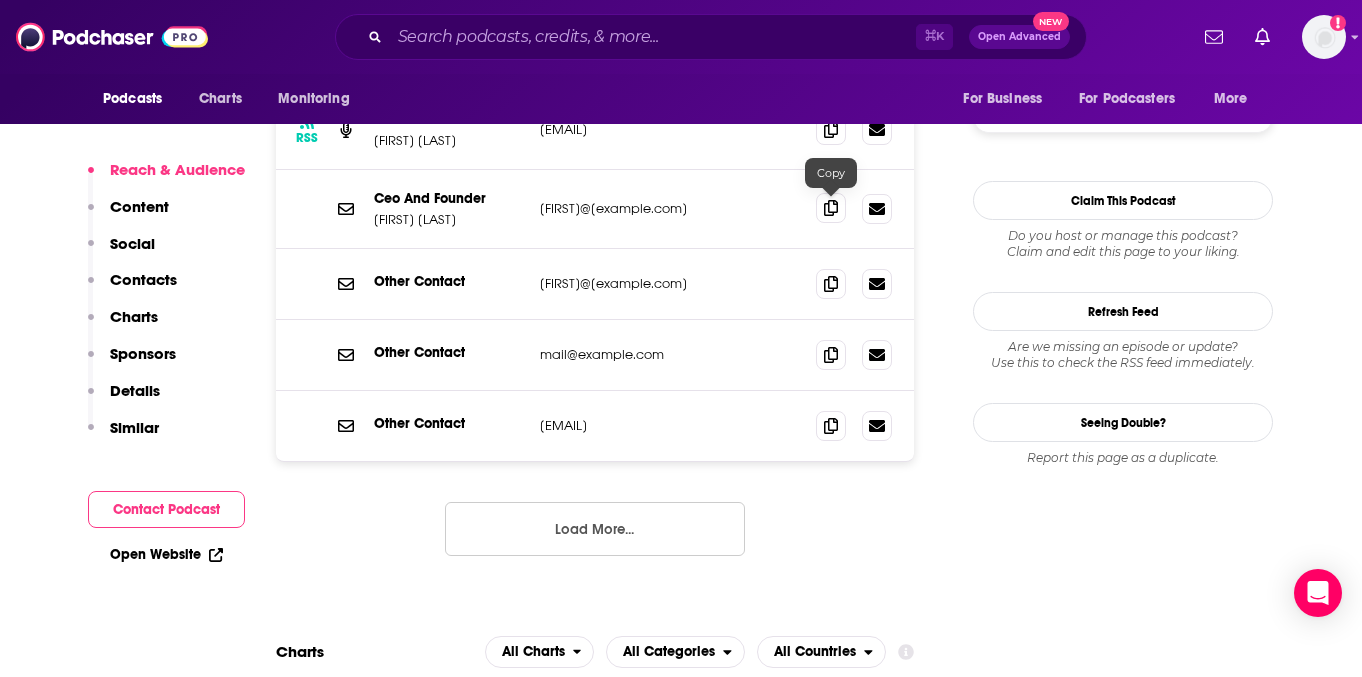 click at bounding box center [831, 208] 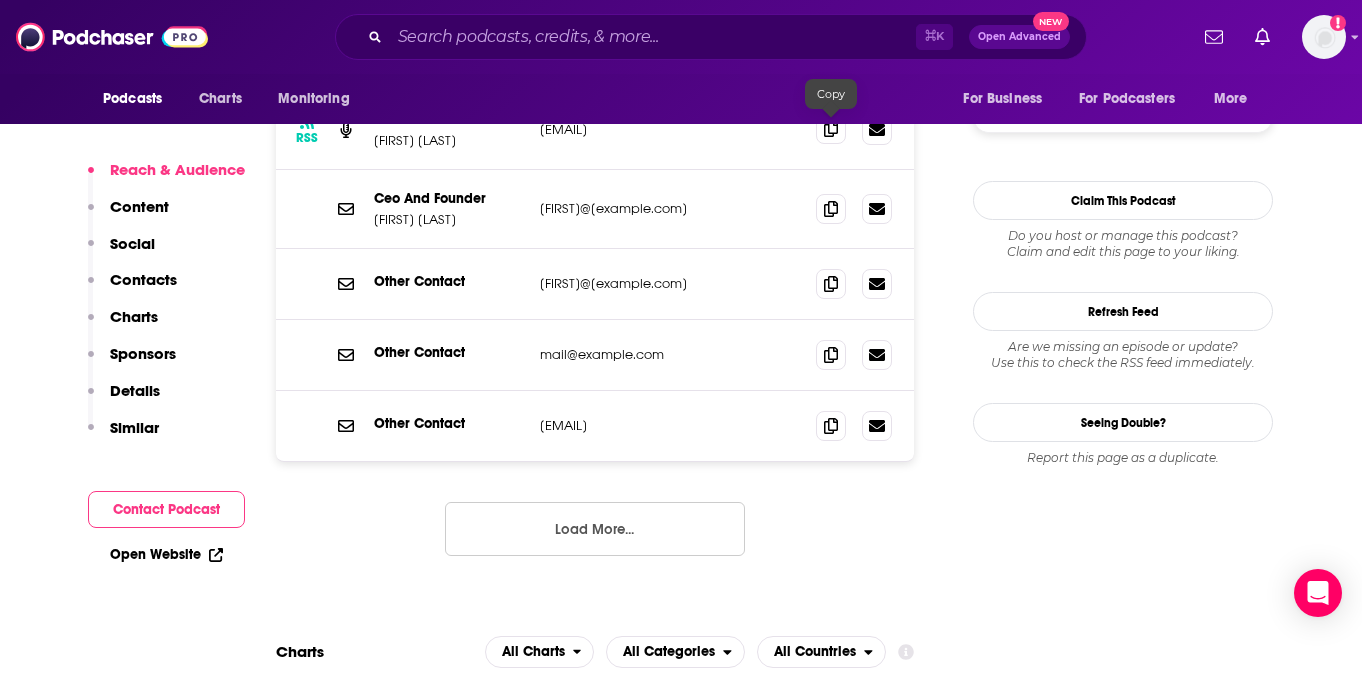 click 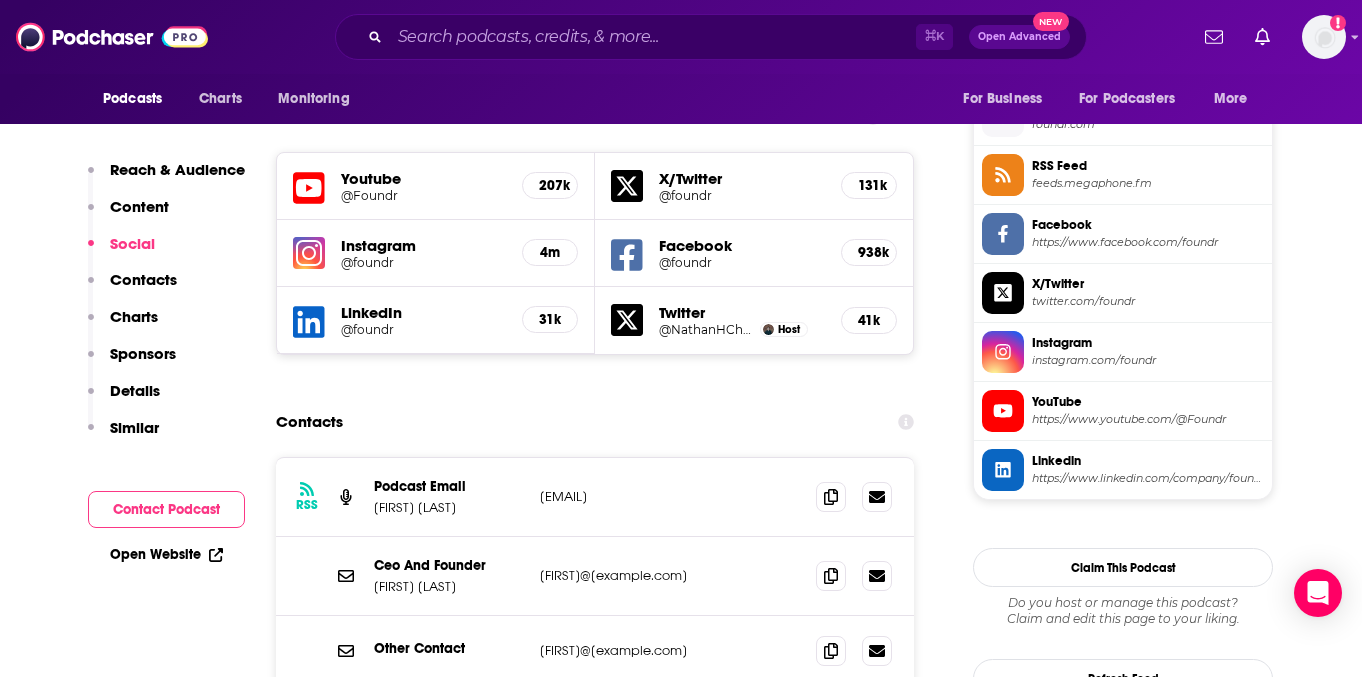 scroll, scrollTop: 1588, scrollLeft: 0, axis: vertical 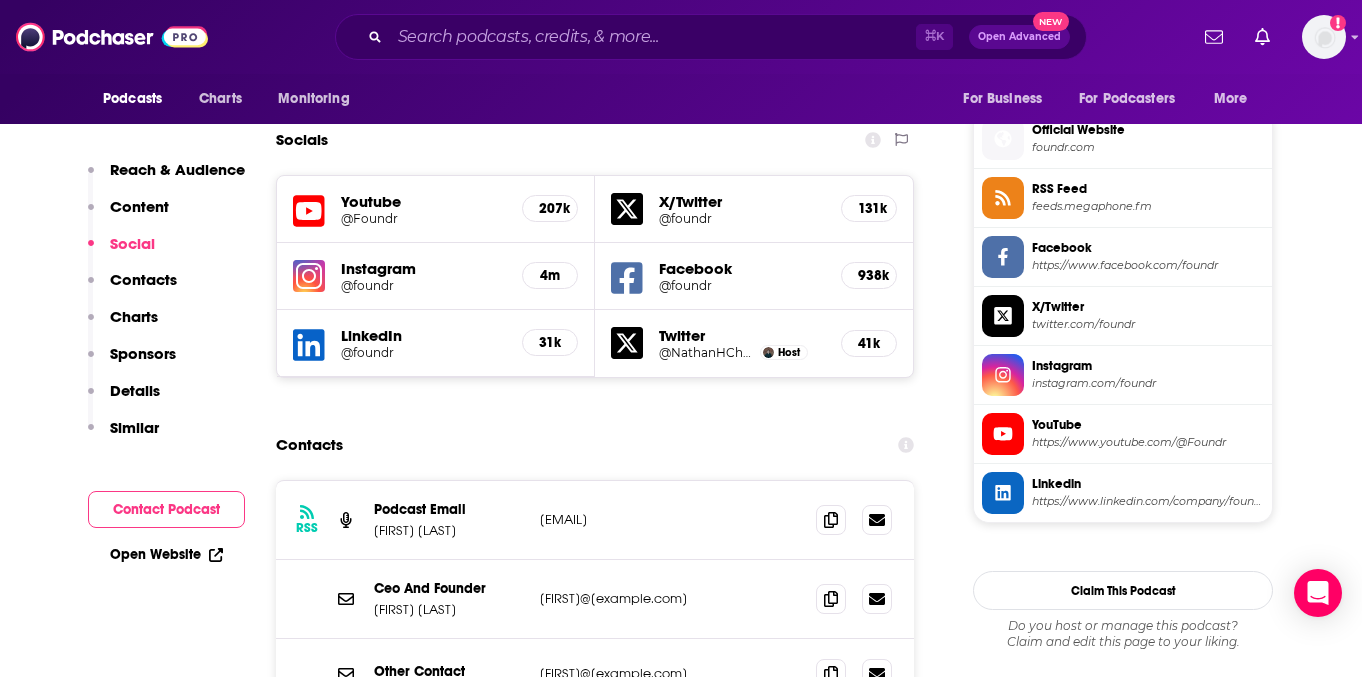 click on "https://www.linkedin.com/company/foundr" at bounding box center [1148, 501] 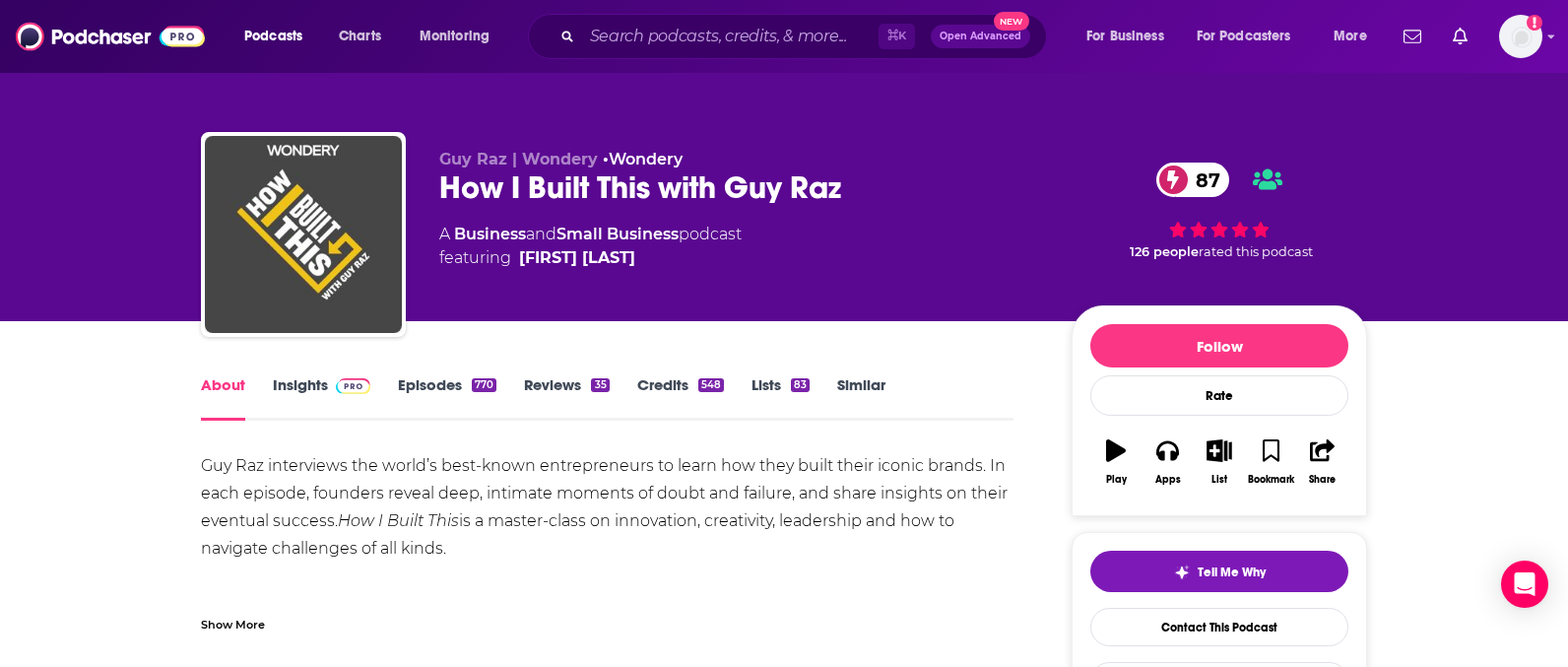 scroll, scrollTop: 2530, scrollLeft: 0, axis: vertical 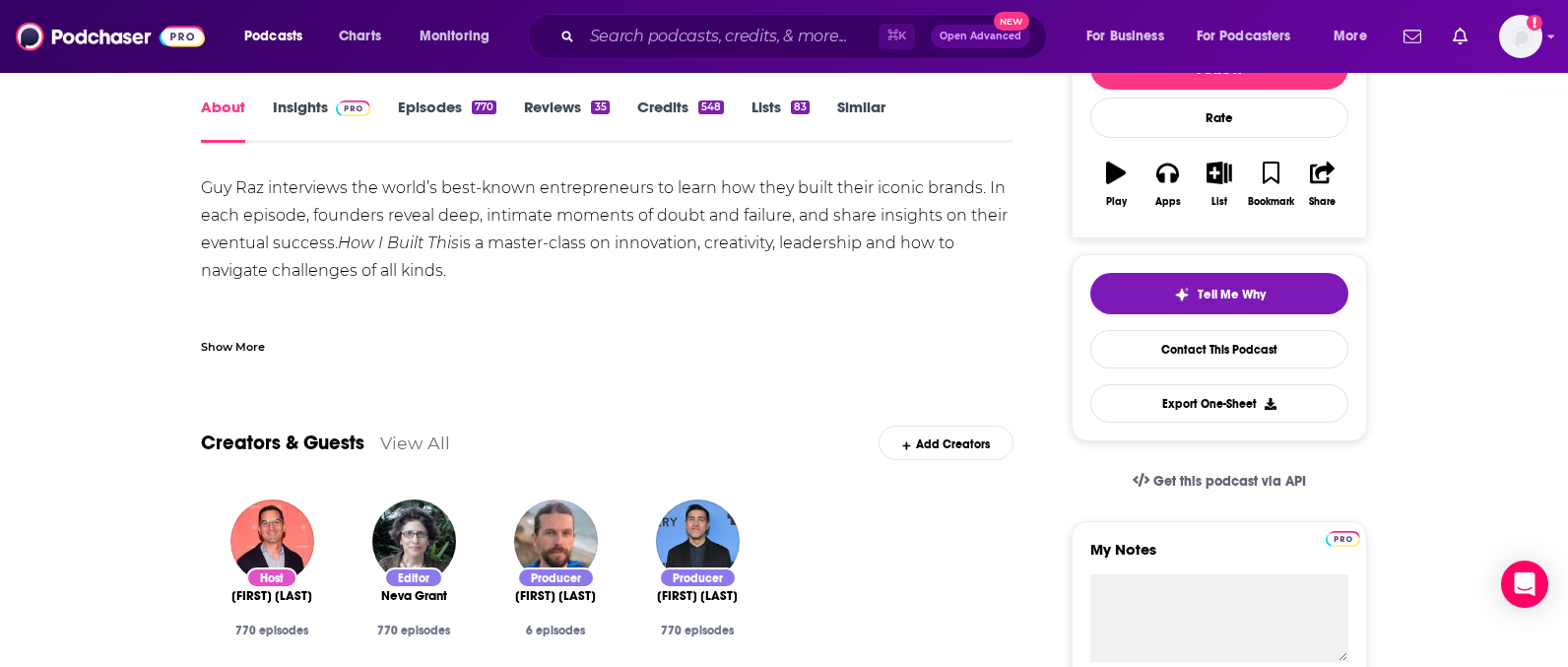 click on "View All" at bounding box center (415, 442) 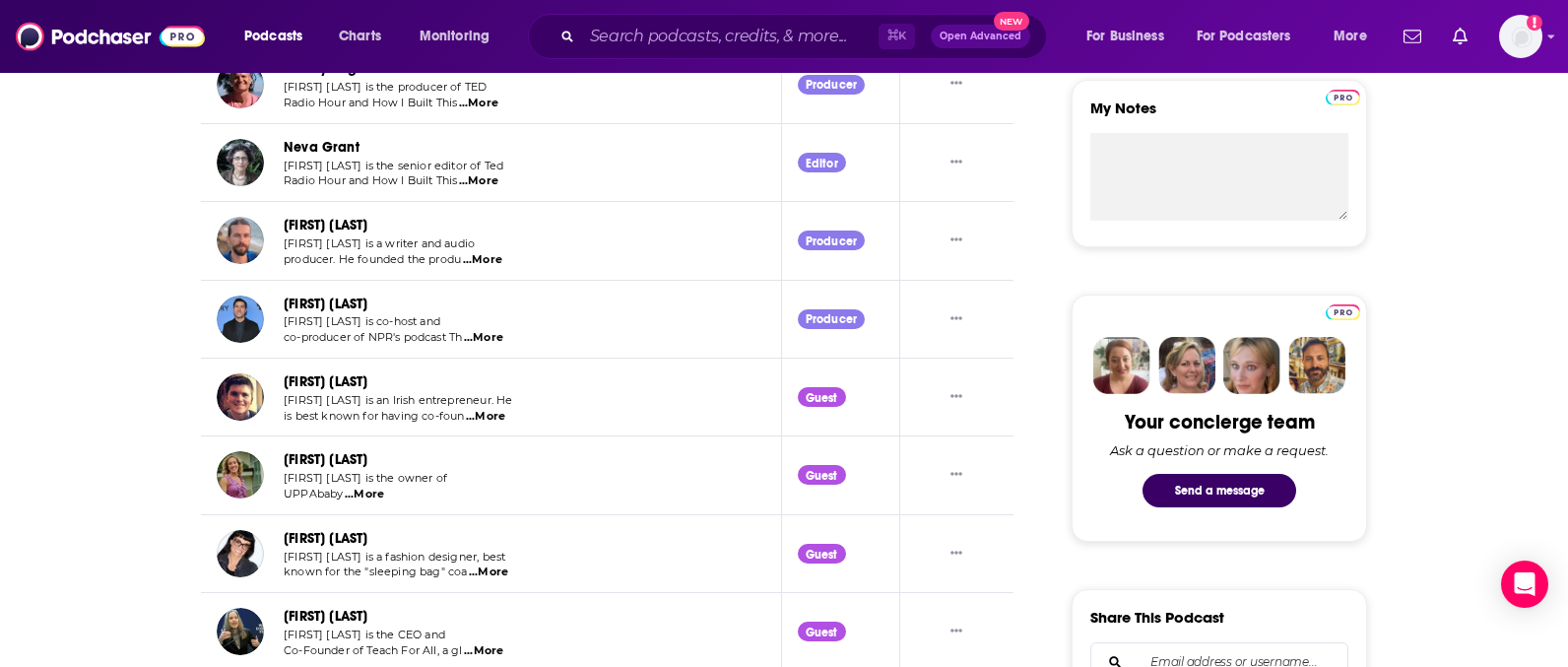 scroll, scrollTop: 725, scrollLeft: 0, axis: vertical 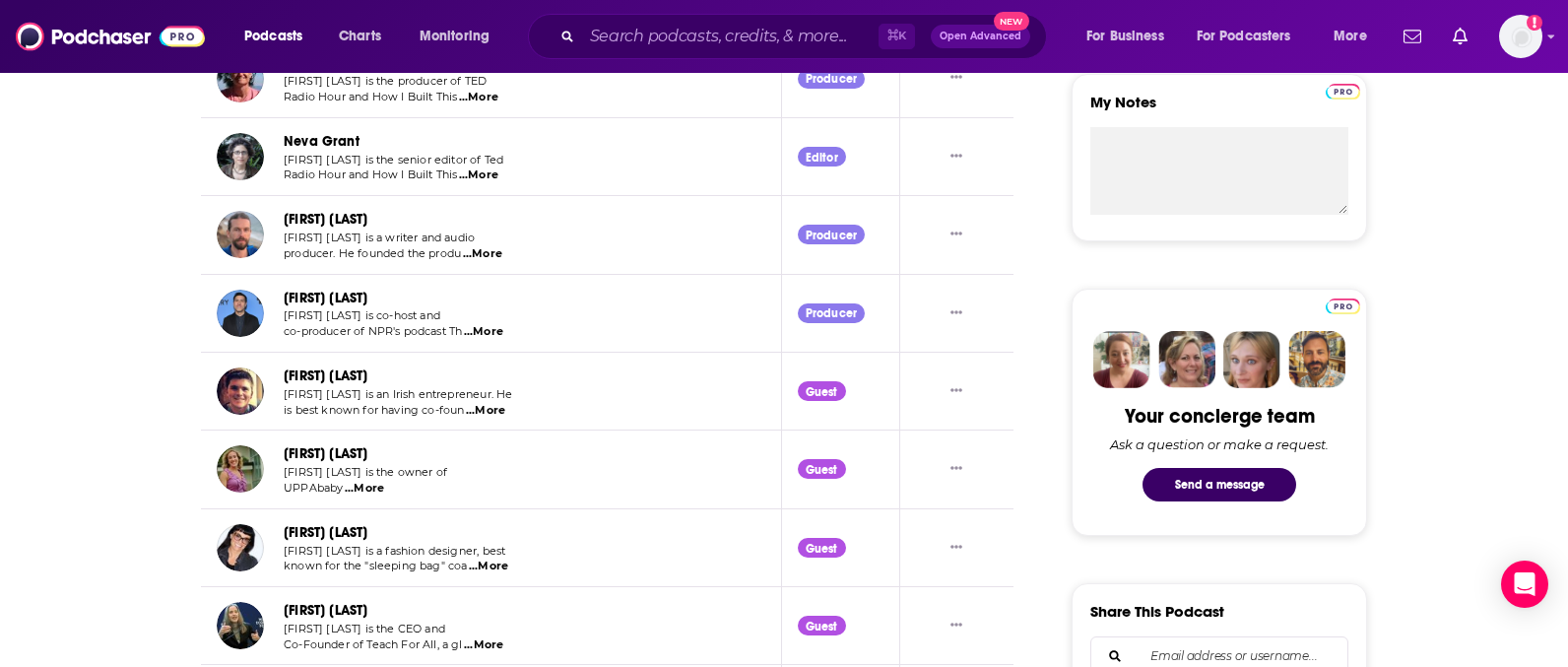 click on "...More" at bounding box center (486, 411) 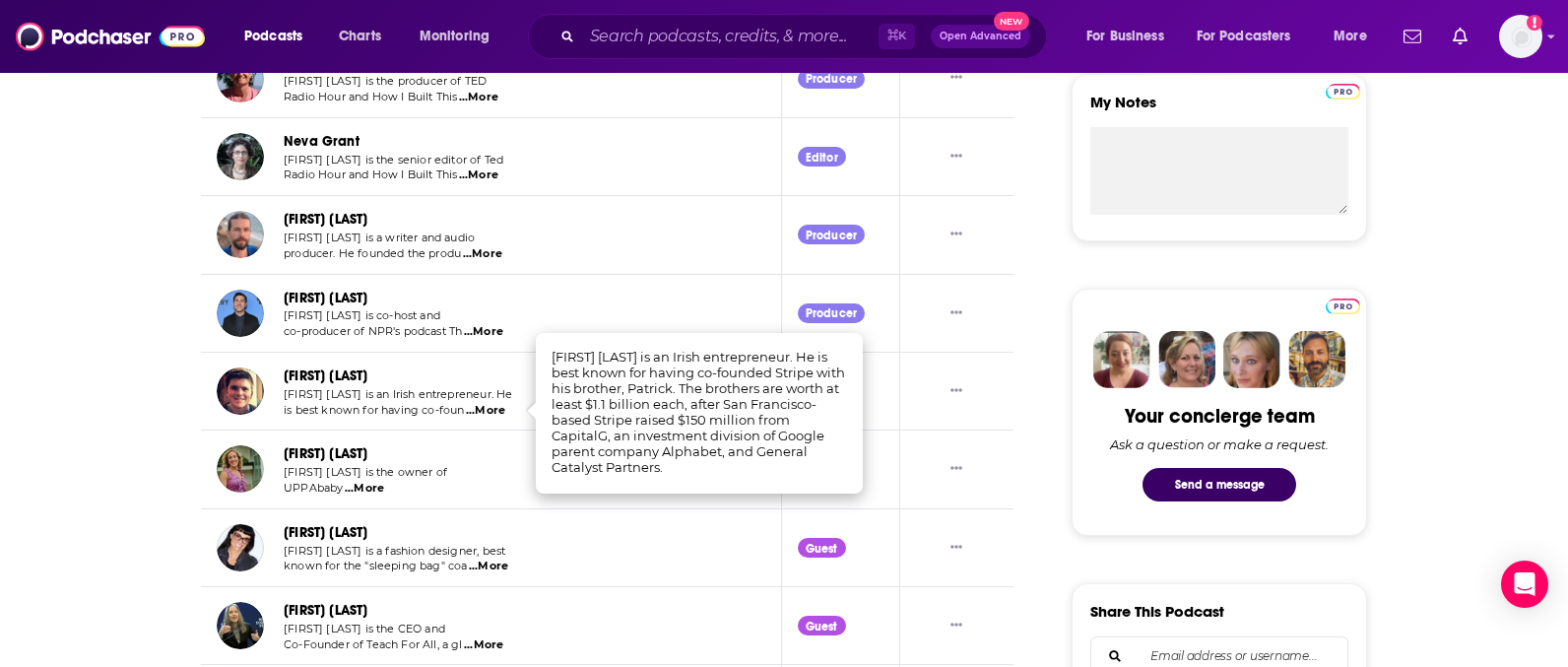 click on "...More" at bounding box center [364, 489] 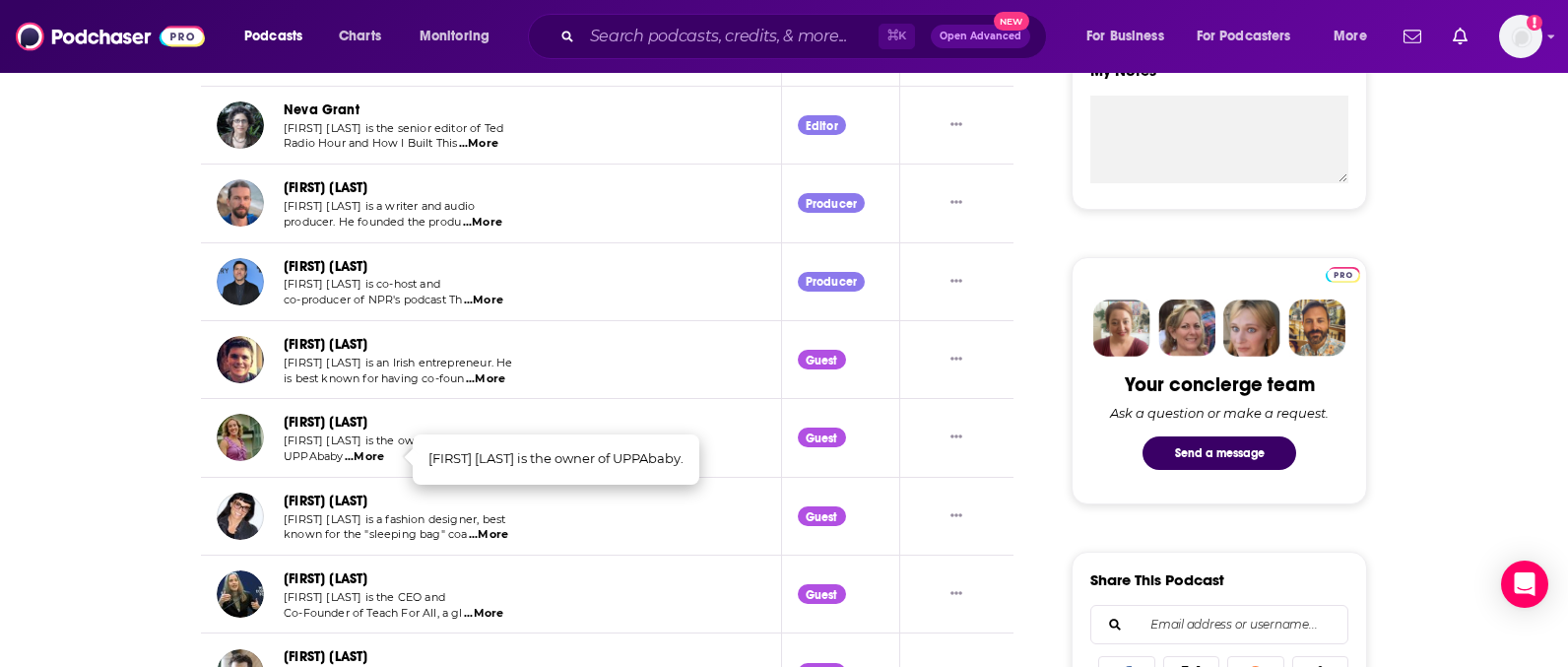 scroll, scrollTop: 827, scrollLeft: 0, axis: vertical 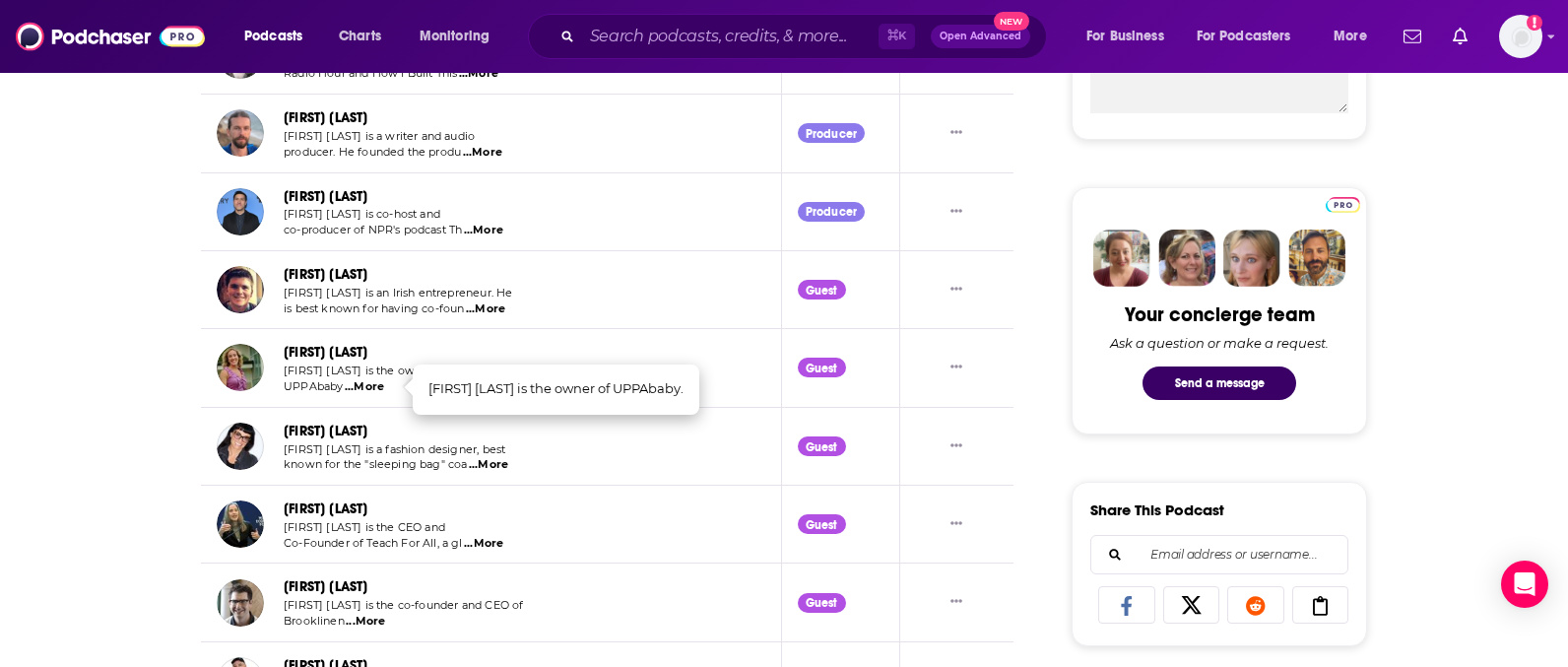 click on "...More" at bounding box center [489, 465] 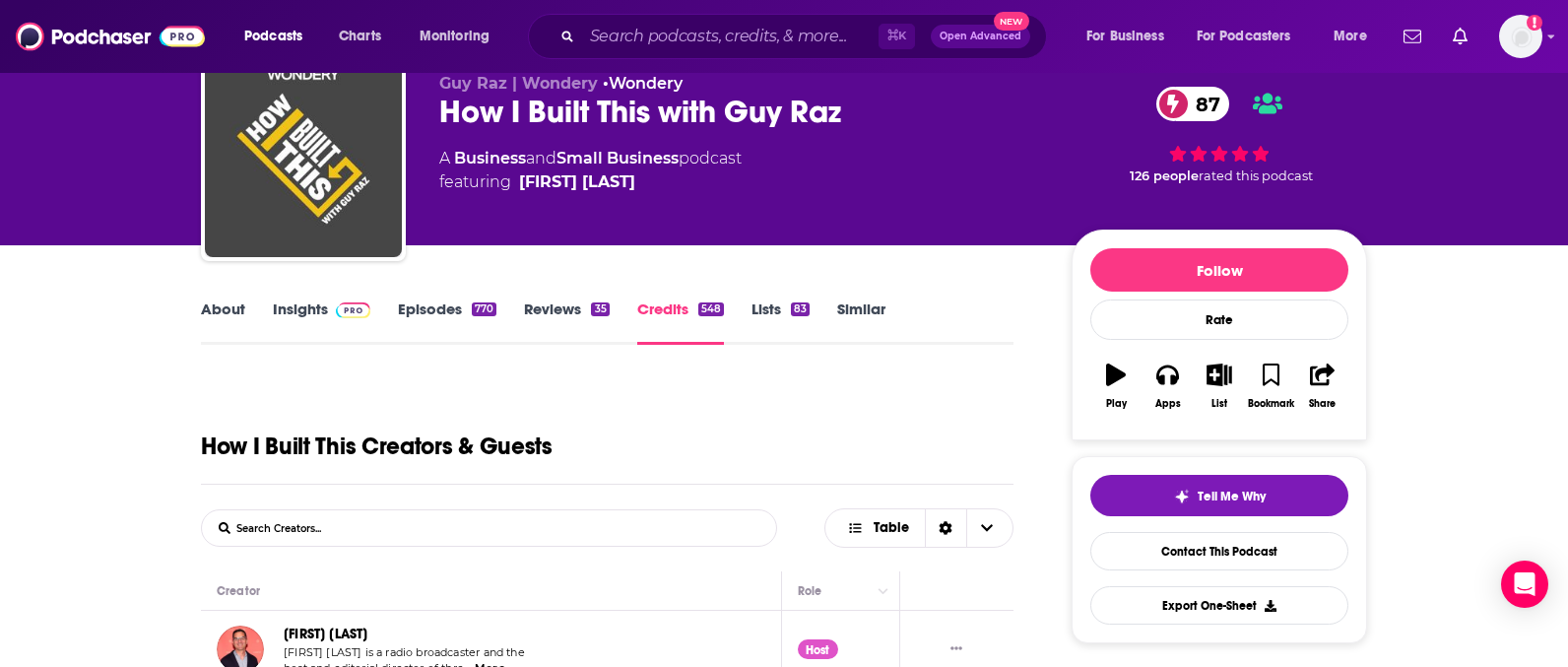 scroll, scrollTop: 0, scrollLeft: 0, axis: both 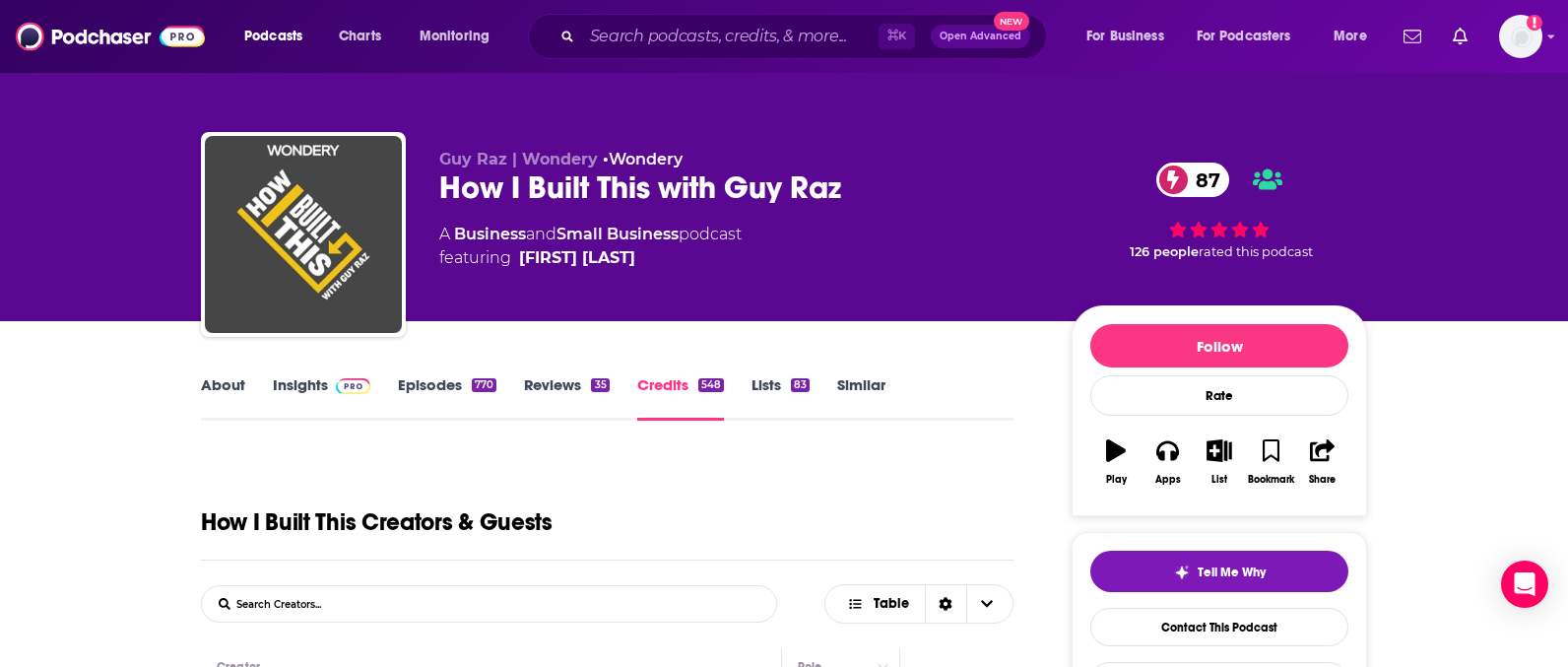 click on "About" at bounding box center (223, 398) 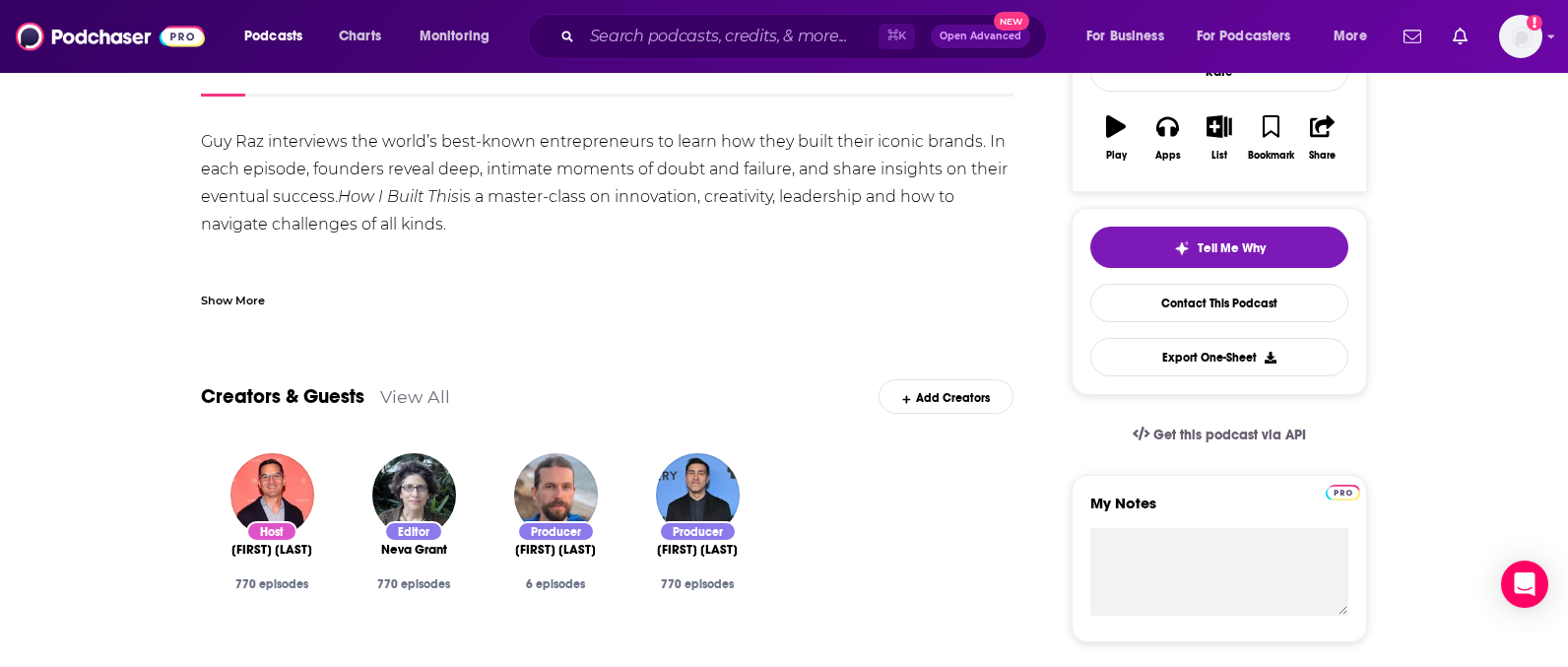 scroll, scrollTop: 0, scrollLeft: 0, axis: both 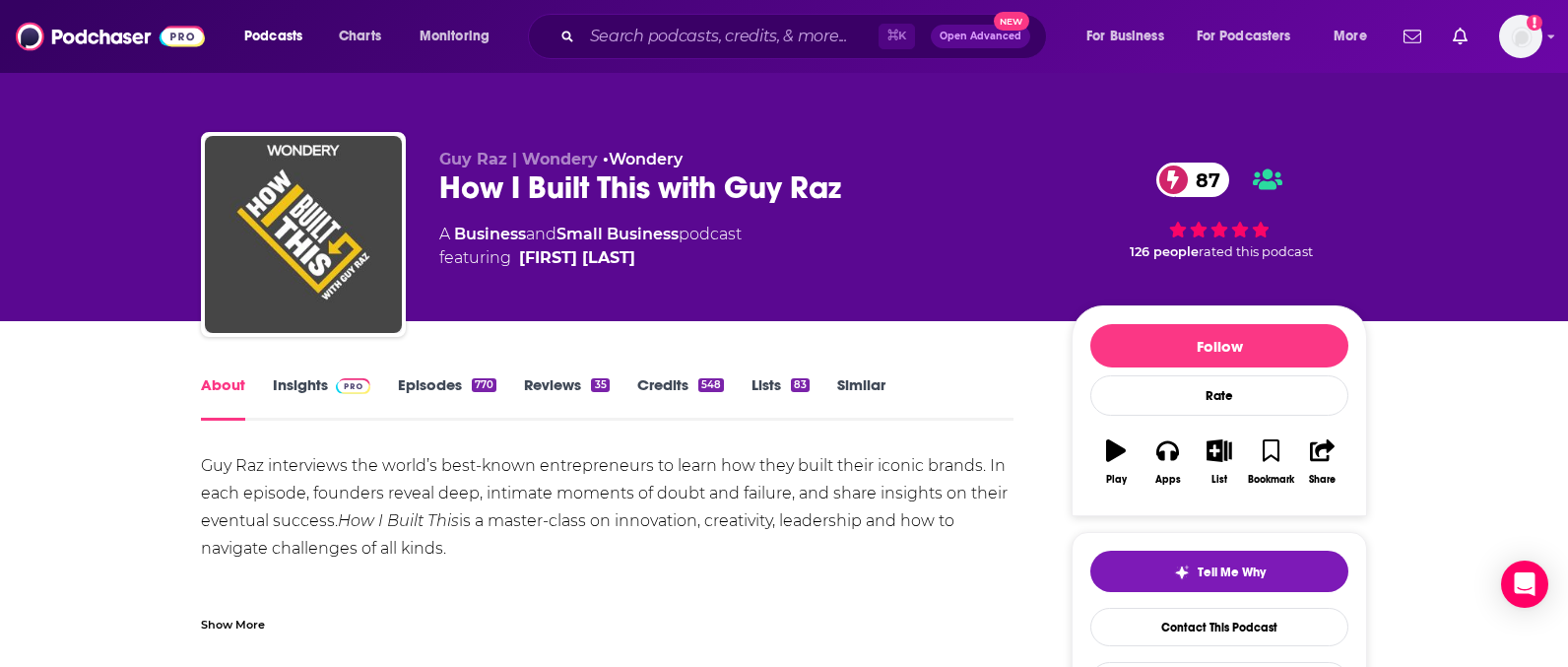 click on "Insights" at bounding box center (321, 398) 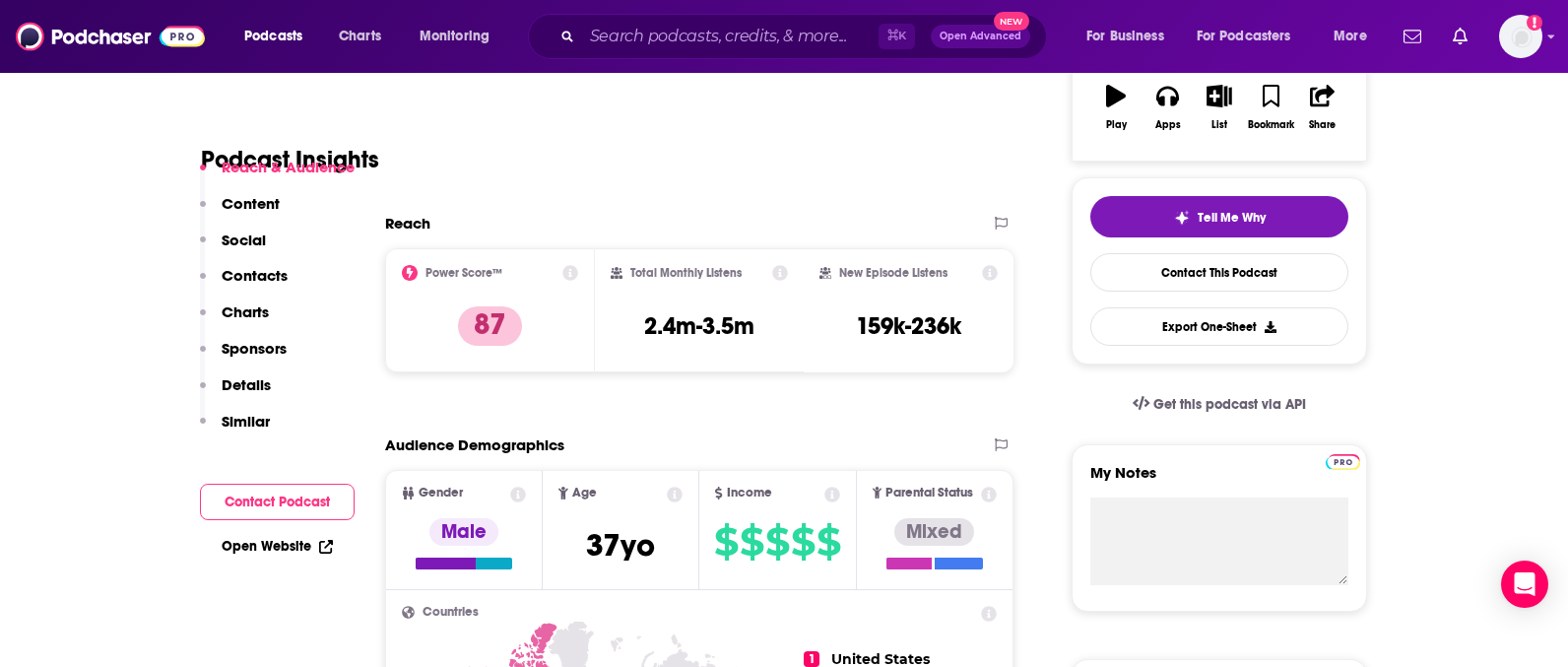 scroll, scrollTop: 364, scrollLeft: 0, axis: vertical 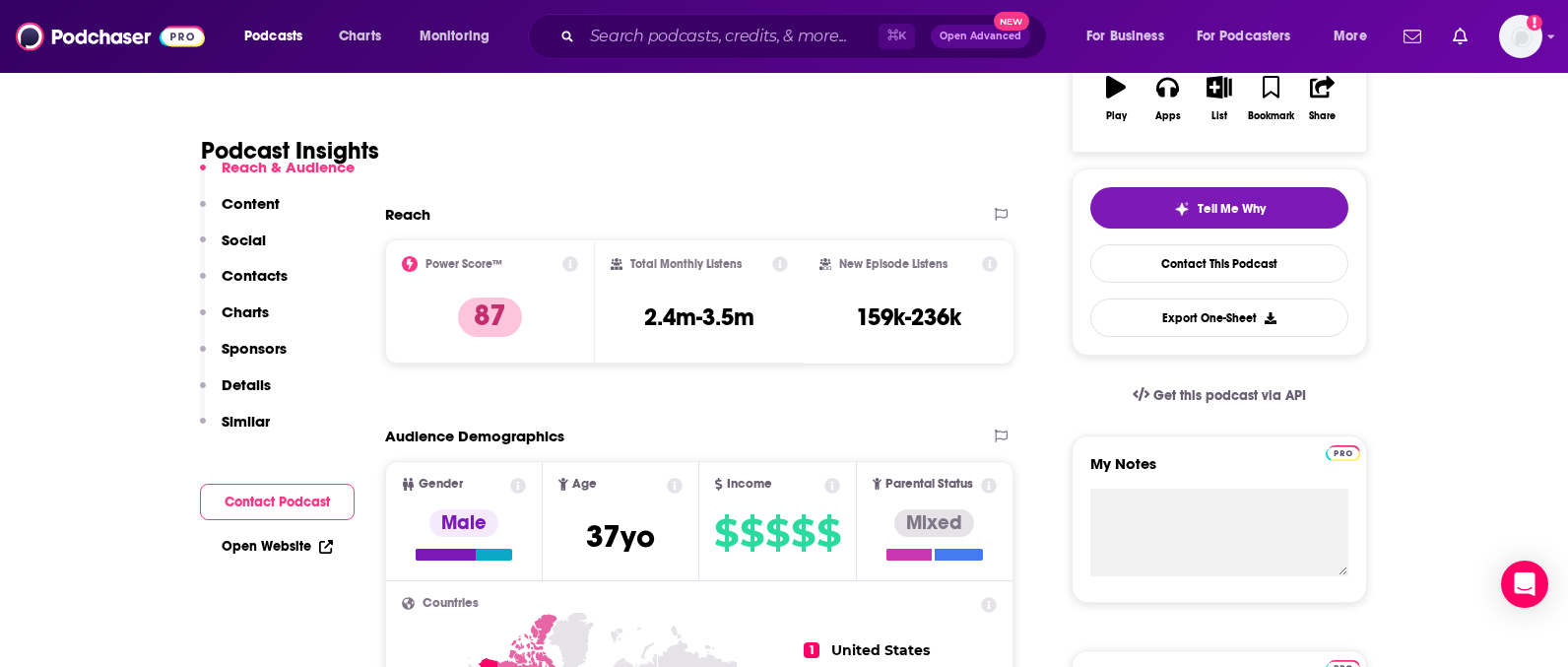 click on "Total Monthly Listens 2.4m-3.5m" at bounding box center [699, 301] 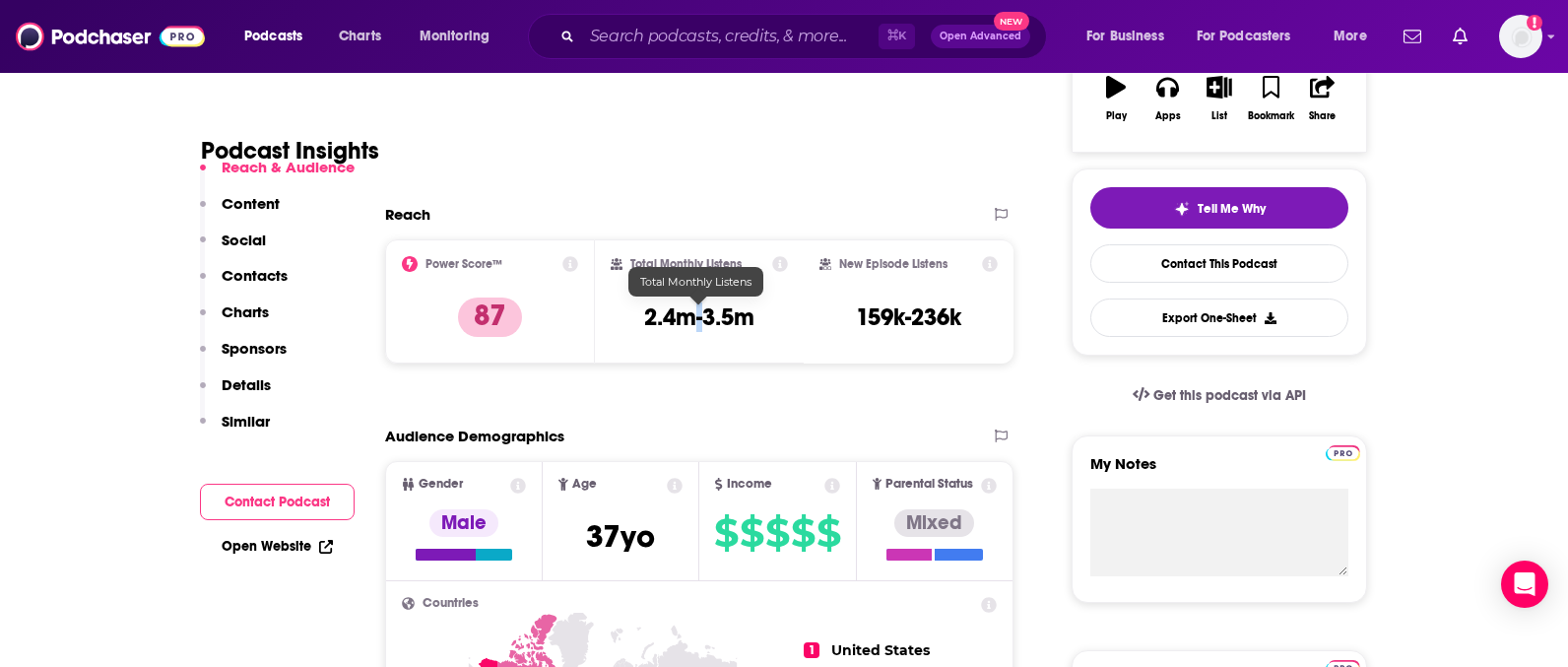 click on "2.4m-3.5m" at bounding box center [699, 317] 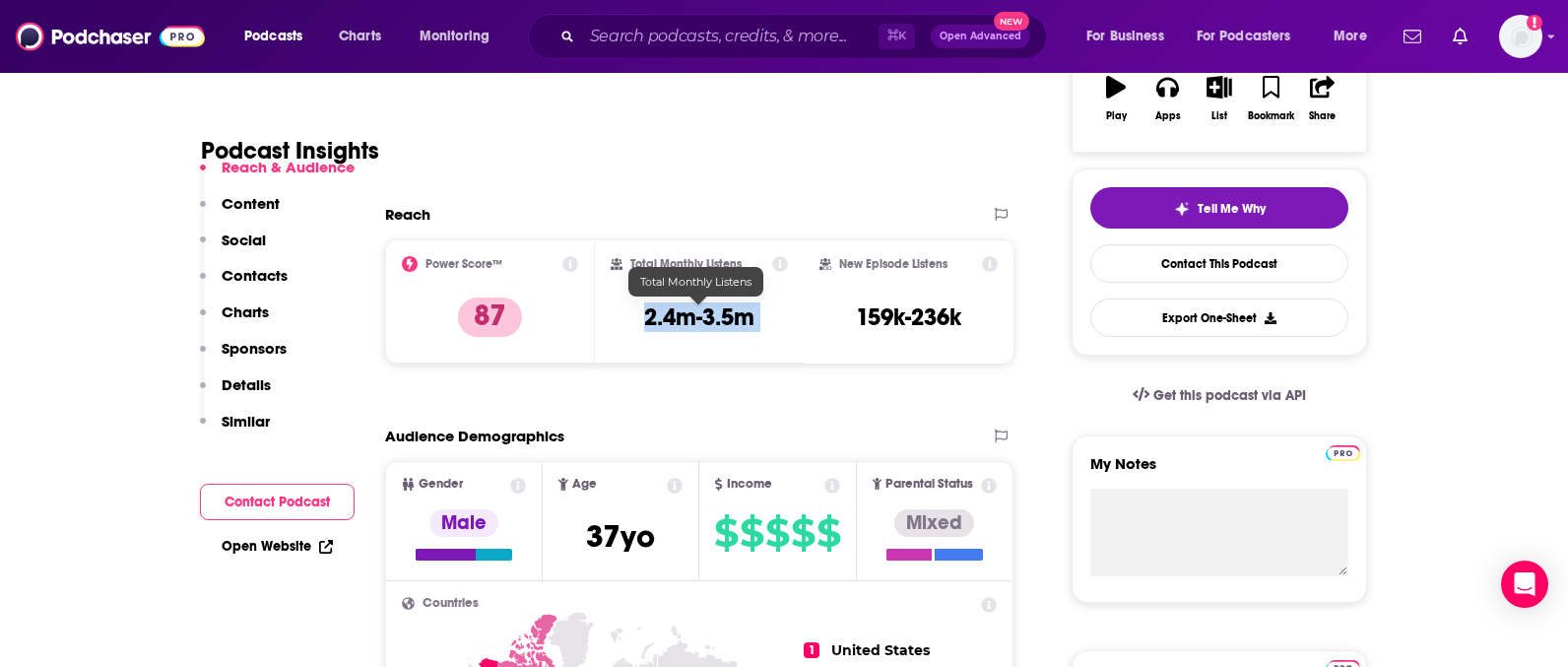 click on "2.4m-3.5m" at bounding box center (699, 317) 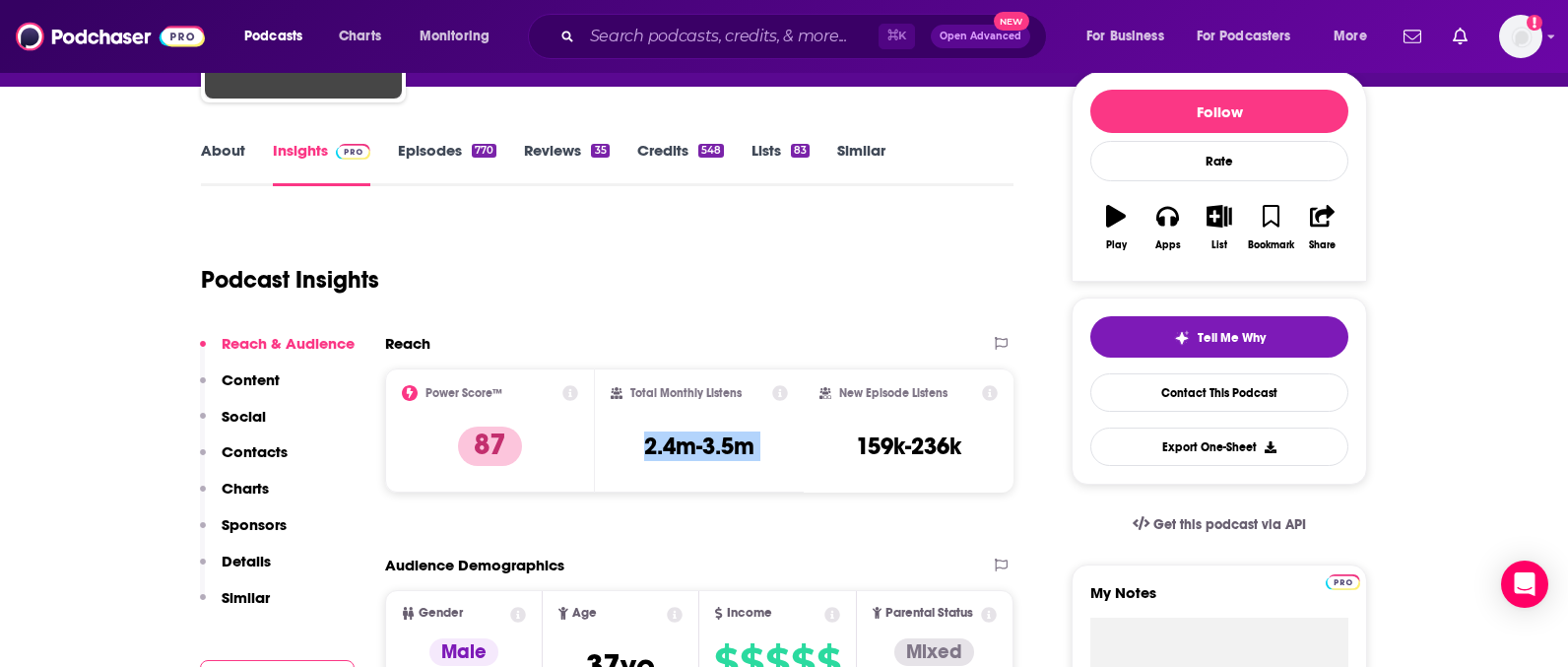 scroll, scrollTop: 230, scrollLeft: 0, axis: vertical 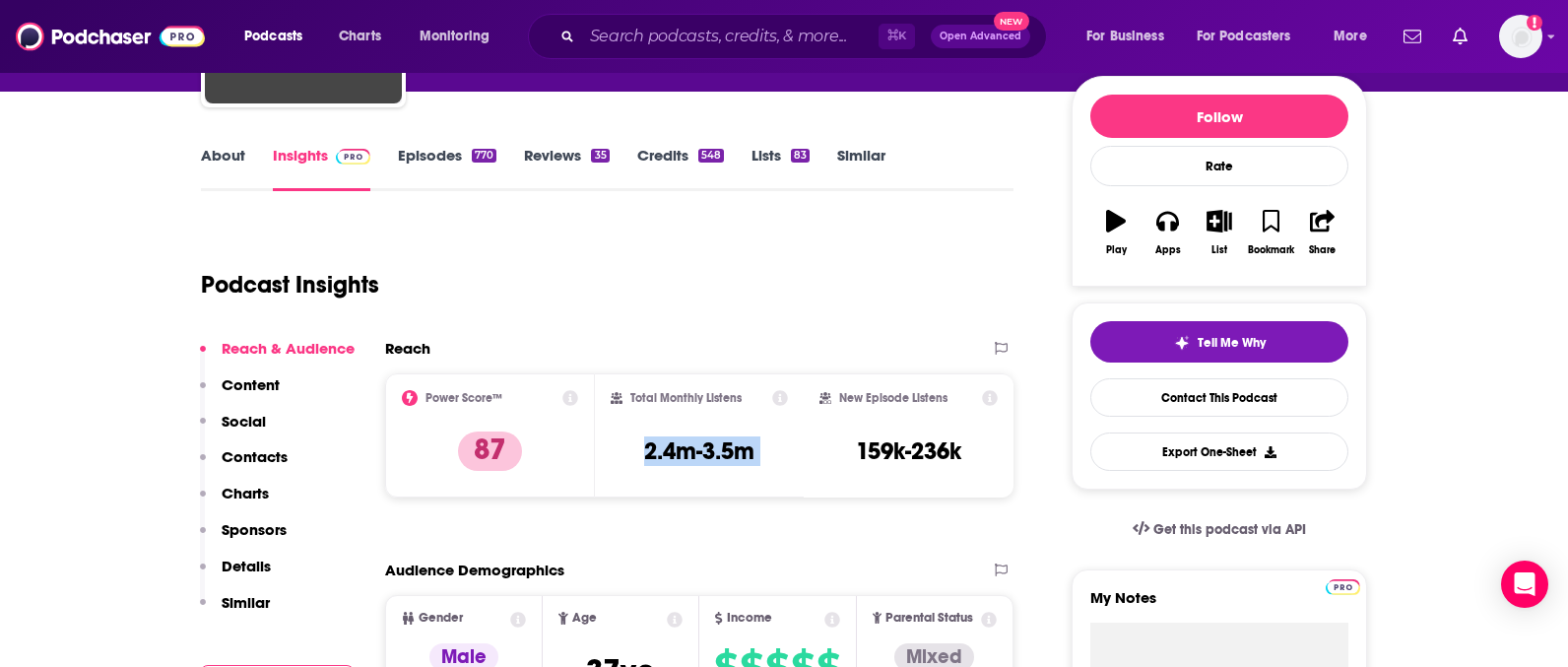 click on "About" at bounding box center [223, 168] 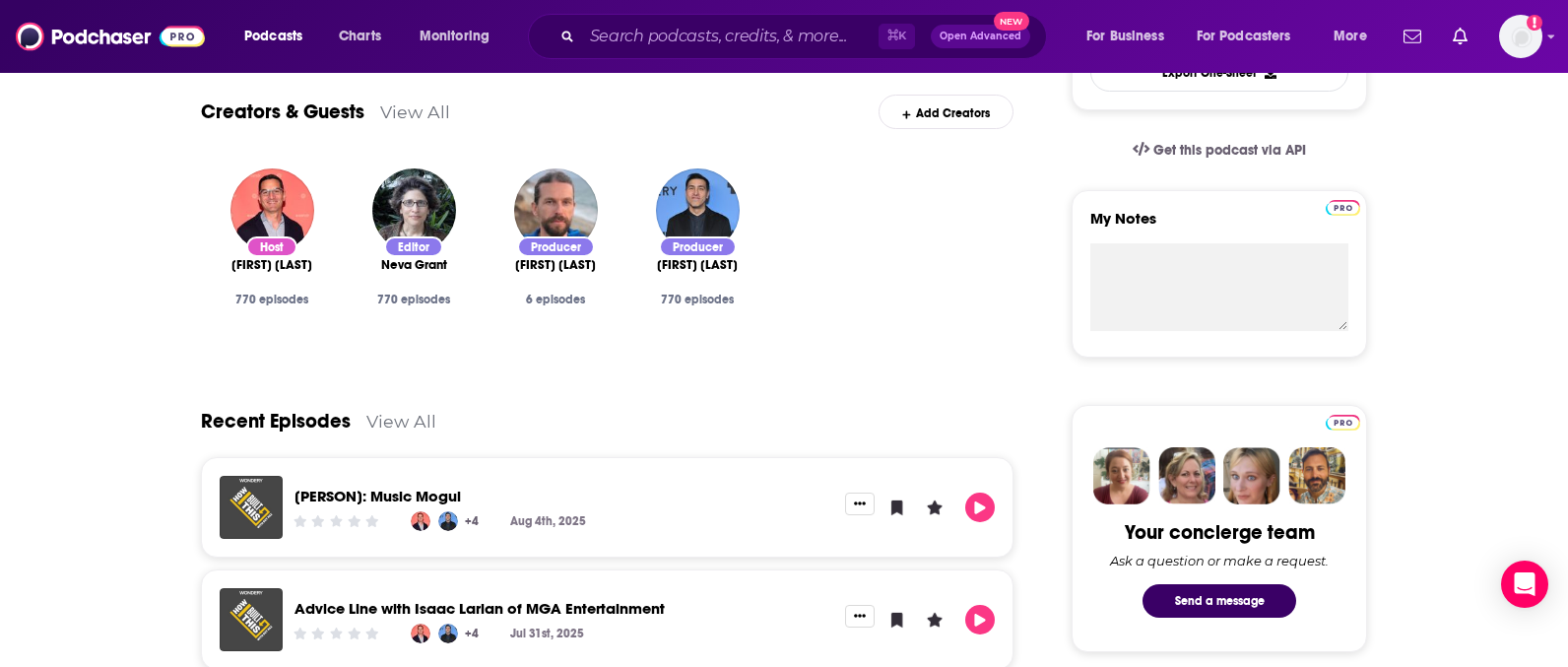 scroll, scrollTop: 435, scrollLeft: 0, axis: vertical 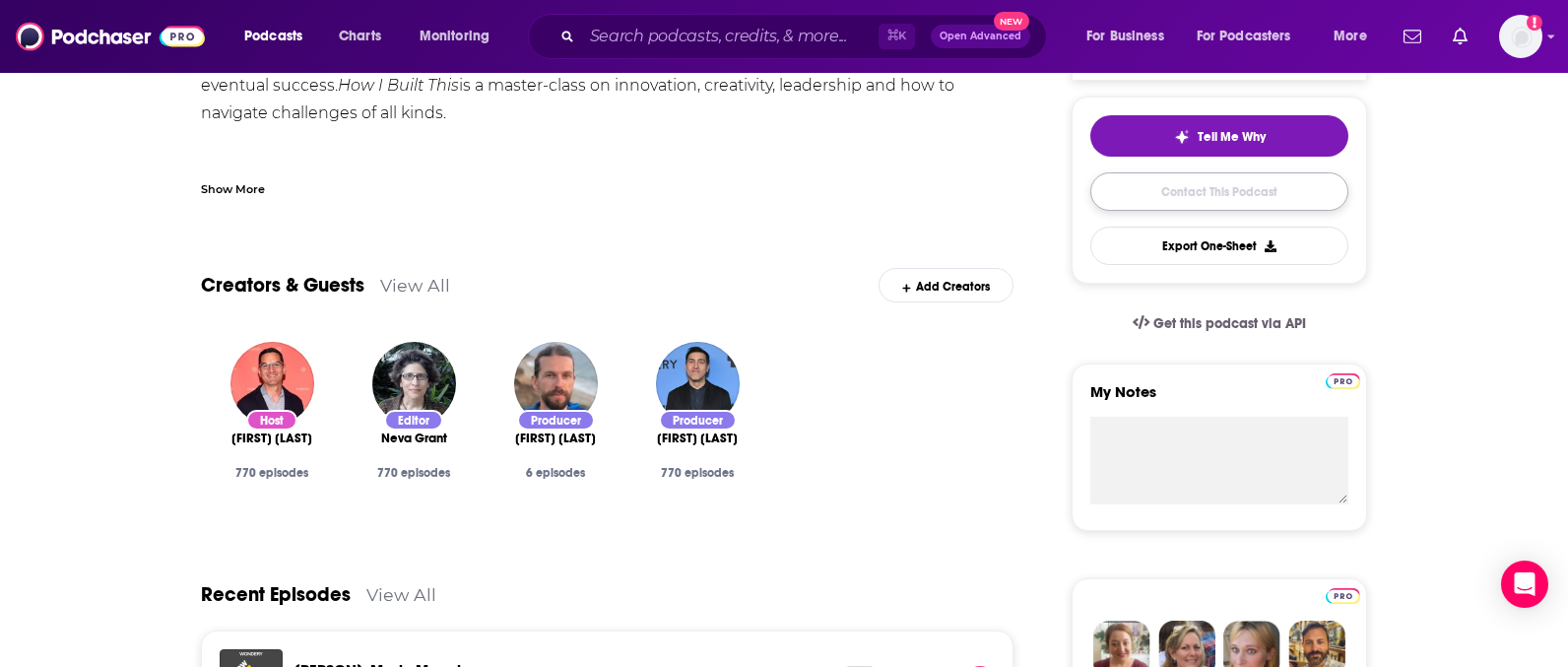 click on "Contact This Podcast" at bounding box center [1219, 191] 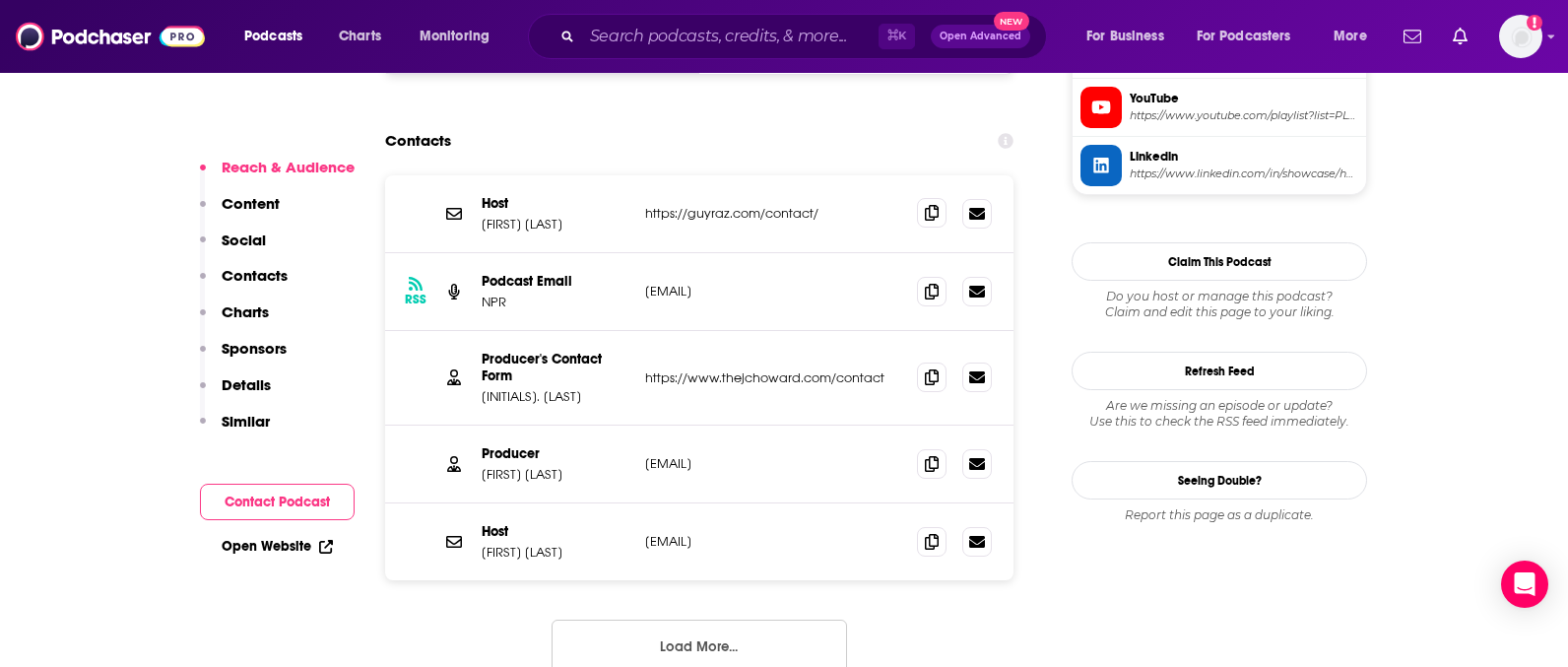 scroll, scrollTop: 1880, scrollLeft: 0, axis: vertical 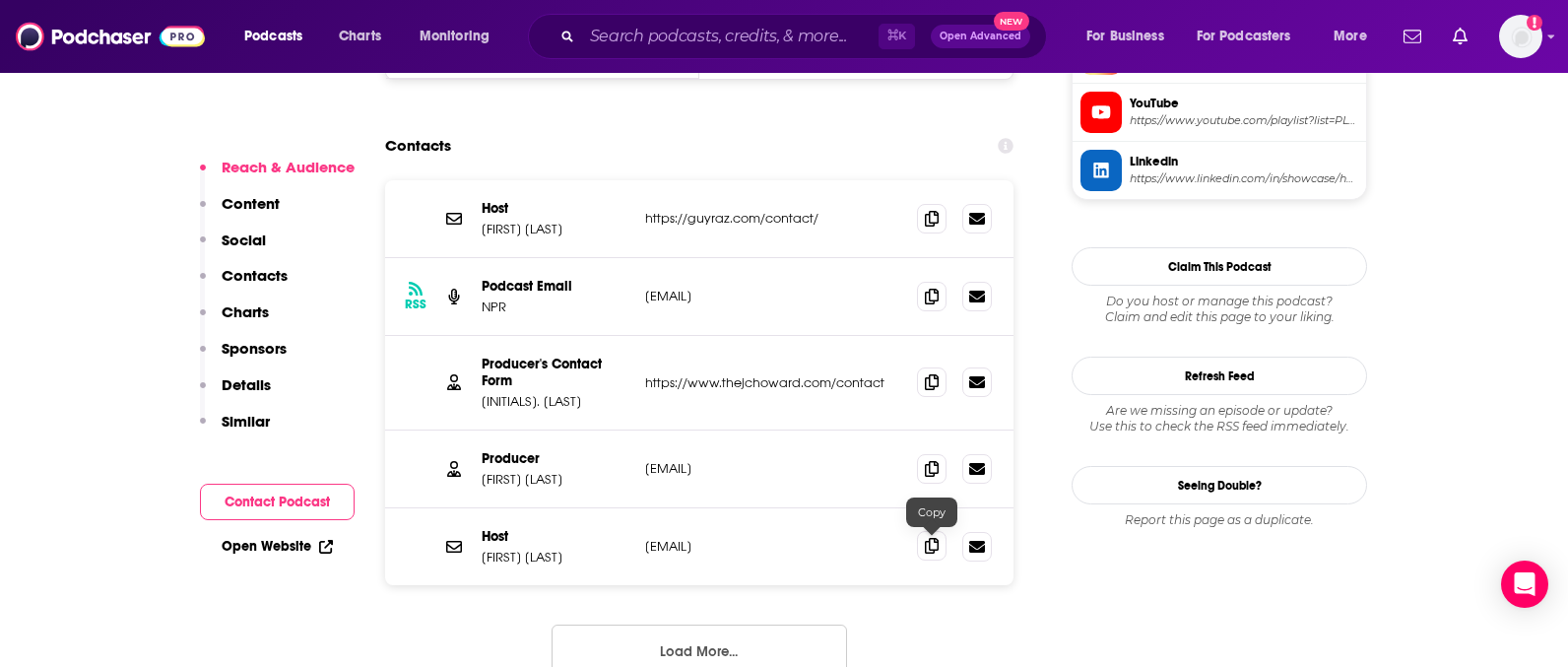 click at bounding box center (932, 546) 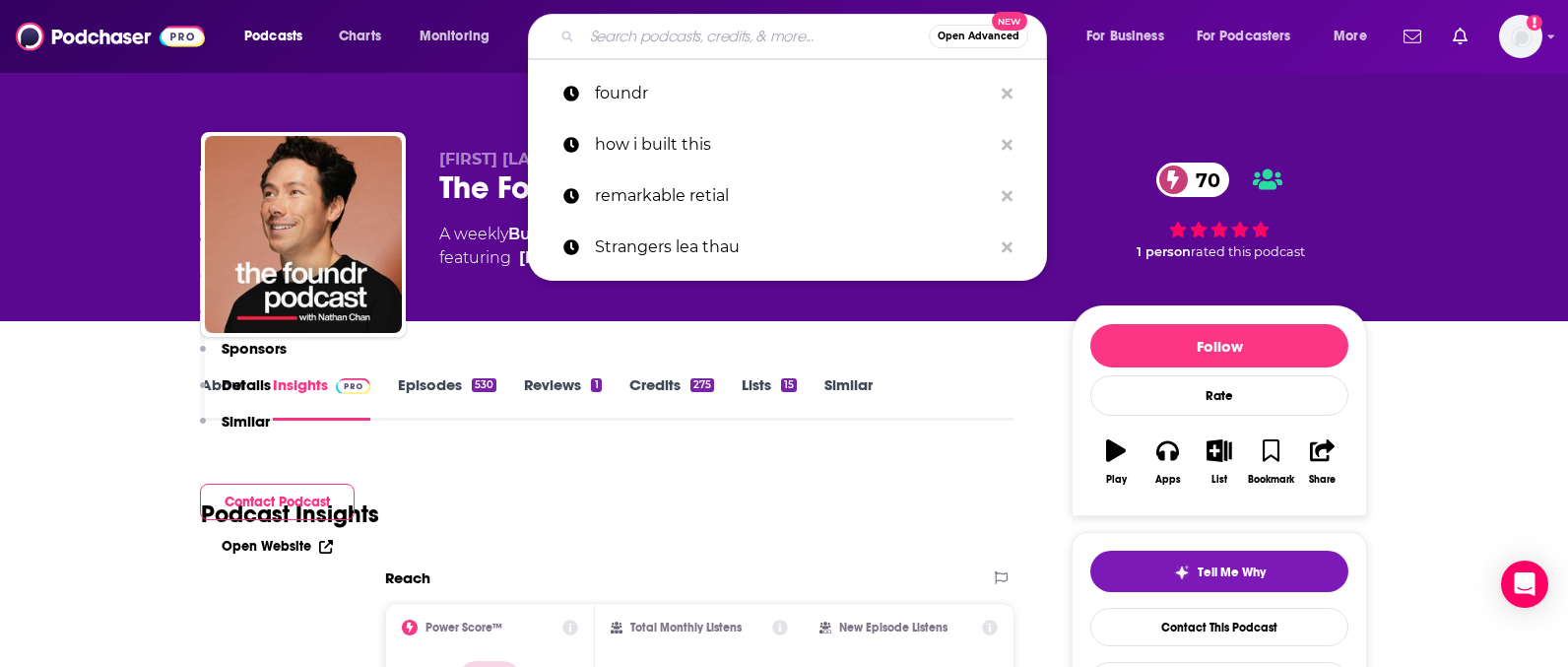 scroll, scrollTop: 1565, scrollLeft: 0, axis: vertical 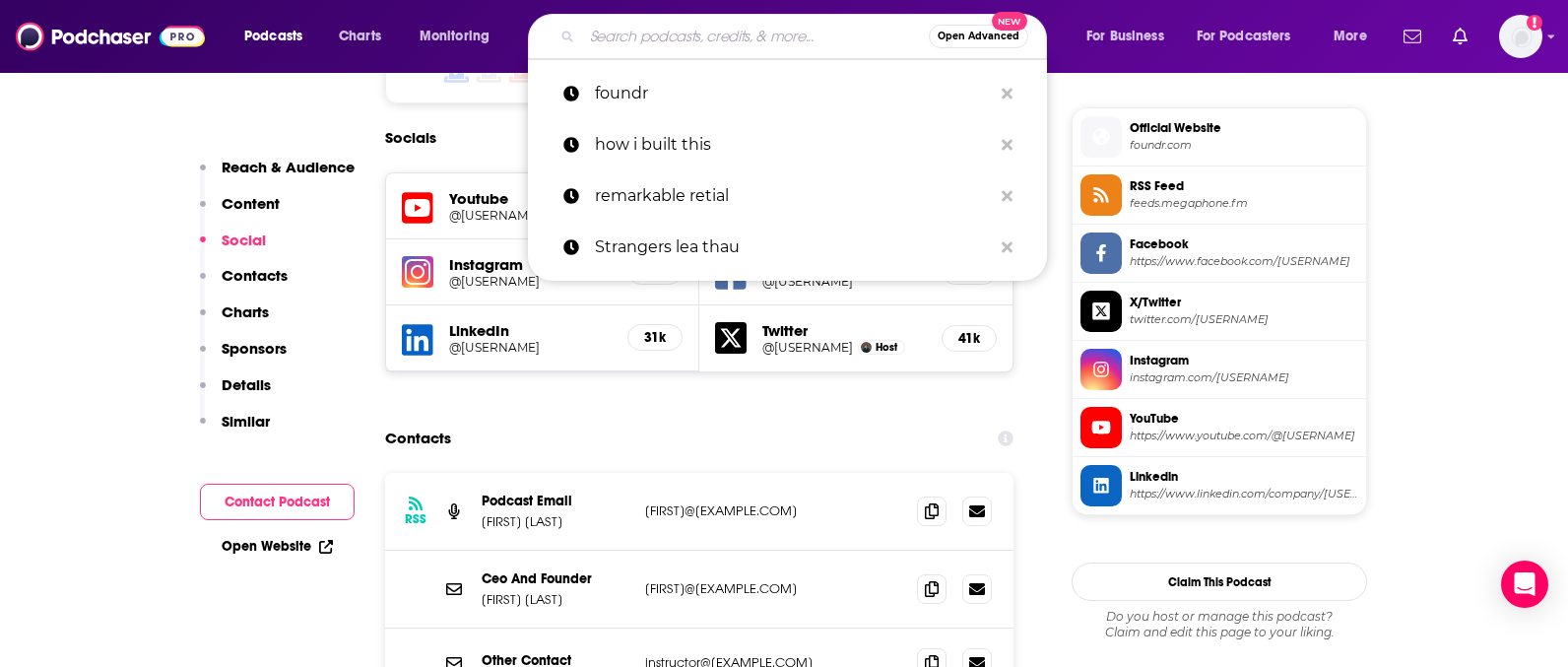 click at bounding box center [755, 36] 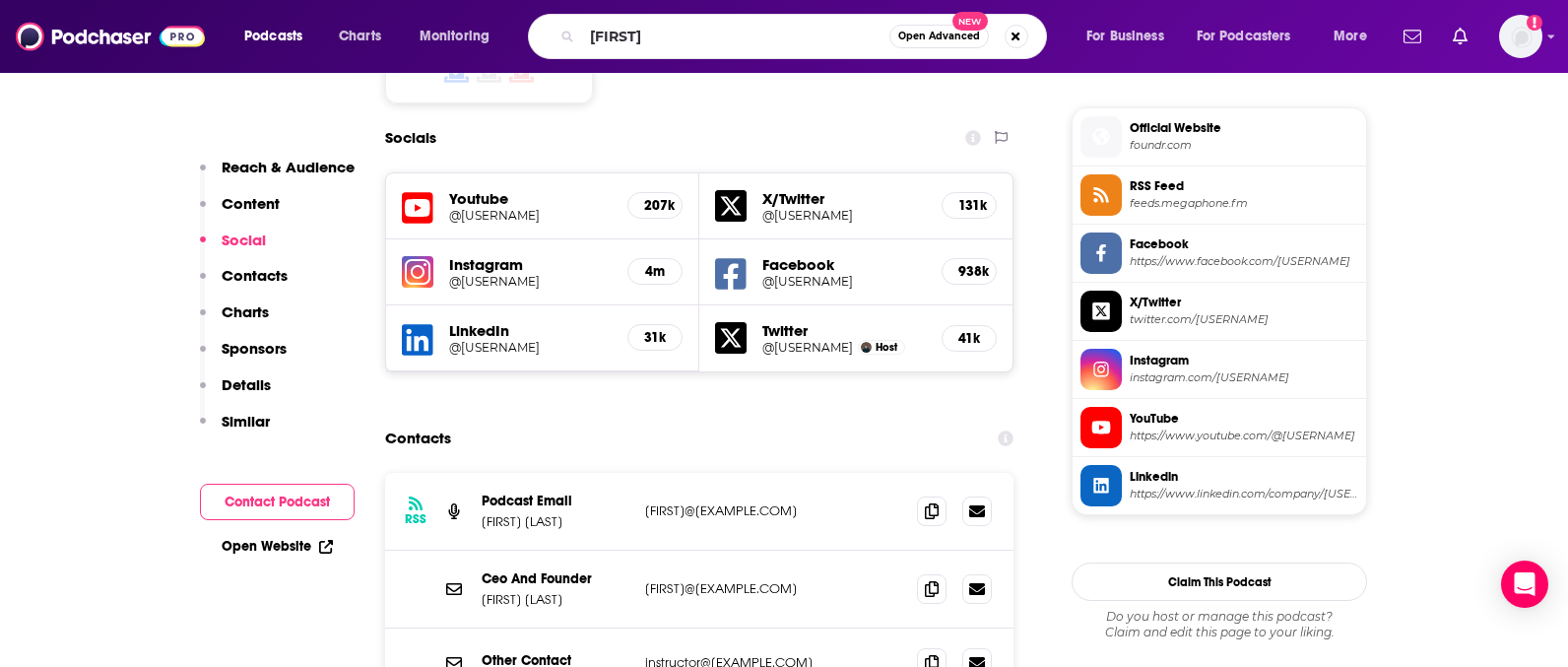 type on "g" 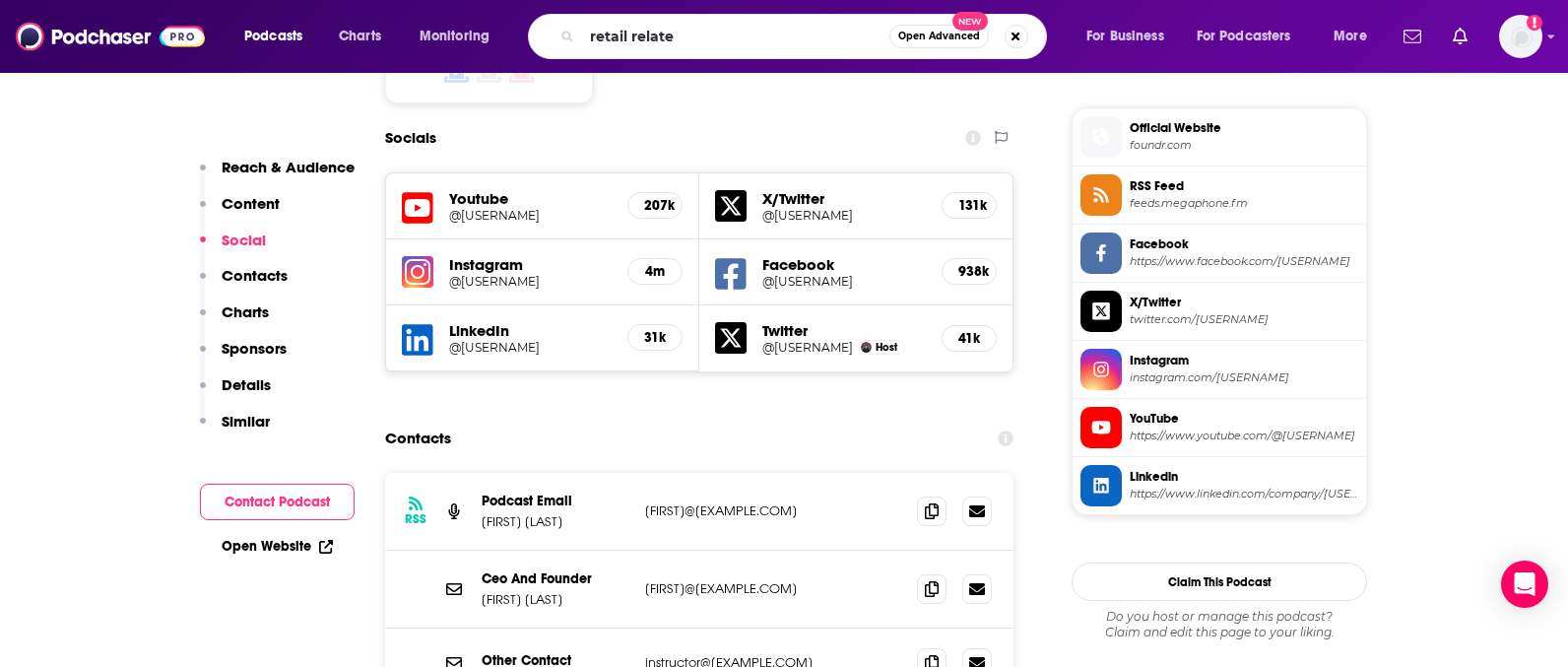 type on "retail relates" 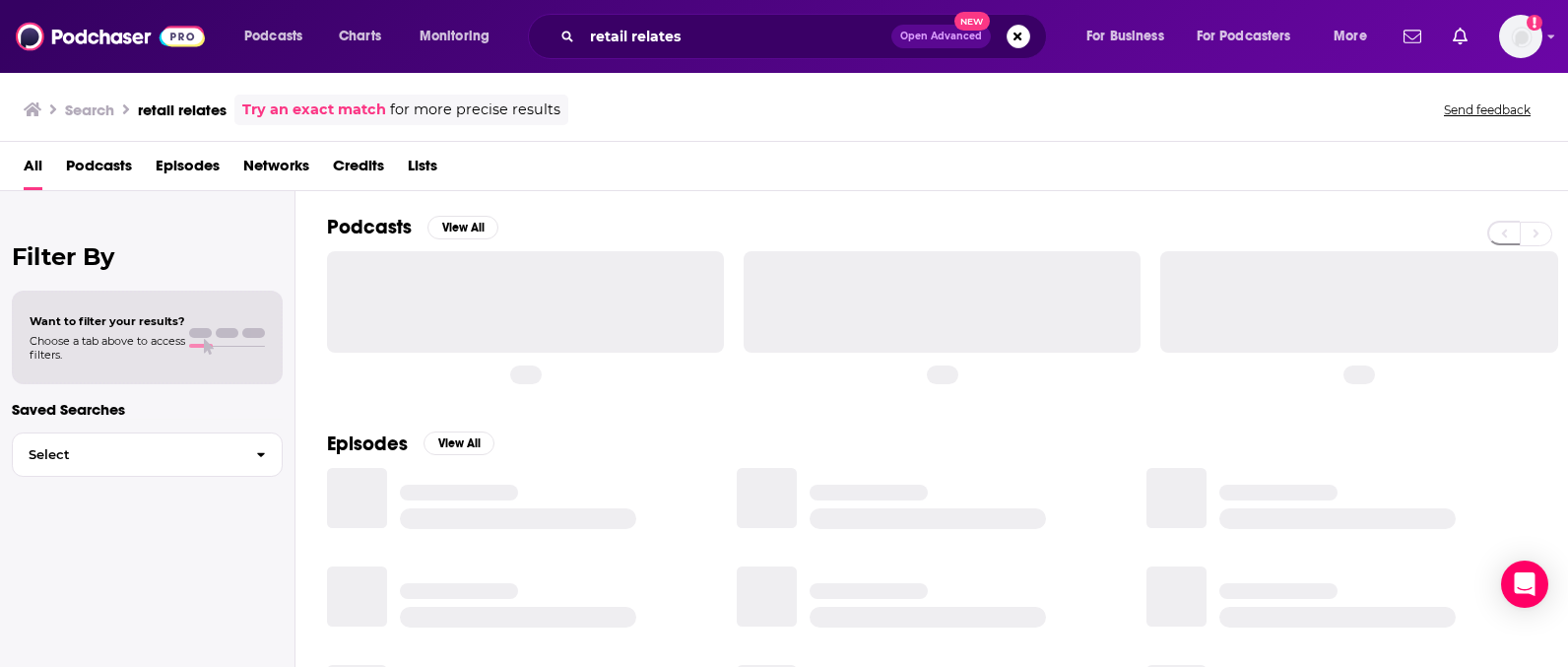 scroll, scrollTop: 0, scrollLeft: 0, axis: both 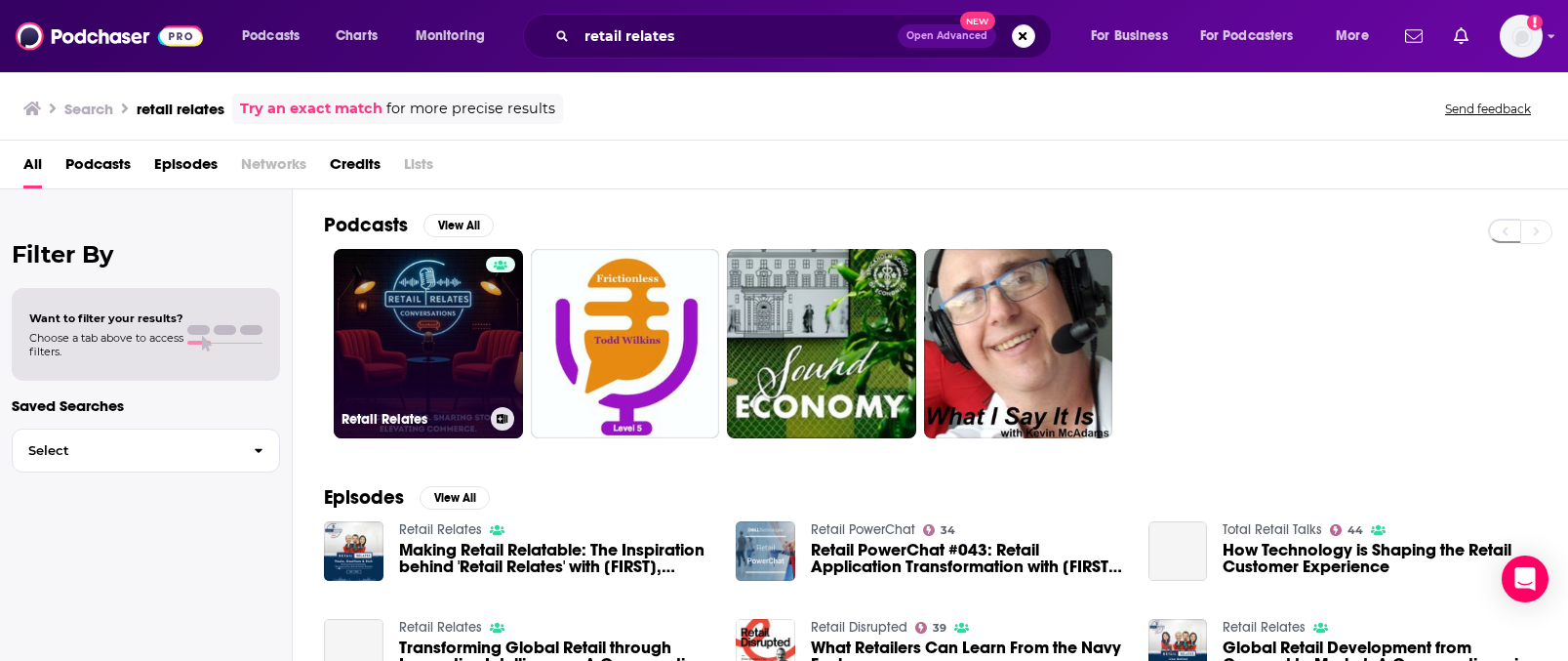 click on "Retail Relates" at bounding box center [428, 344] 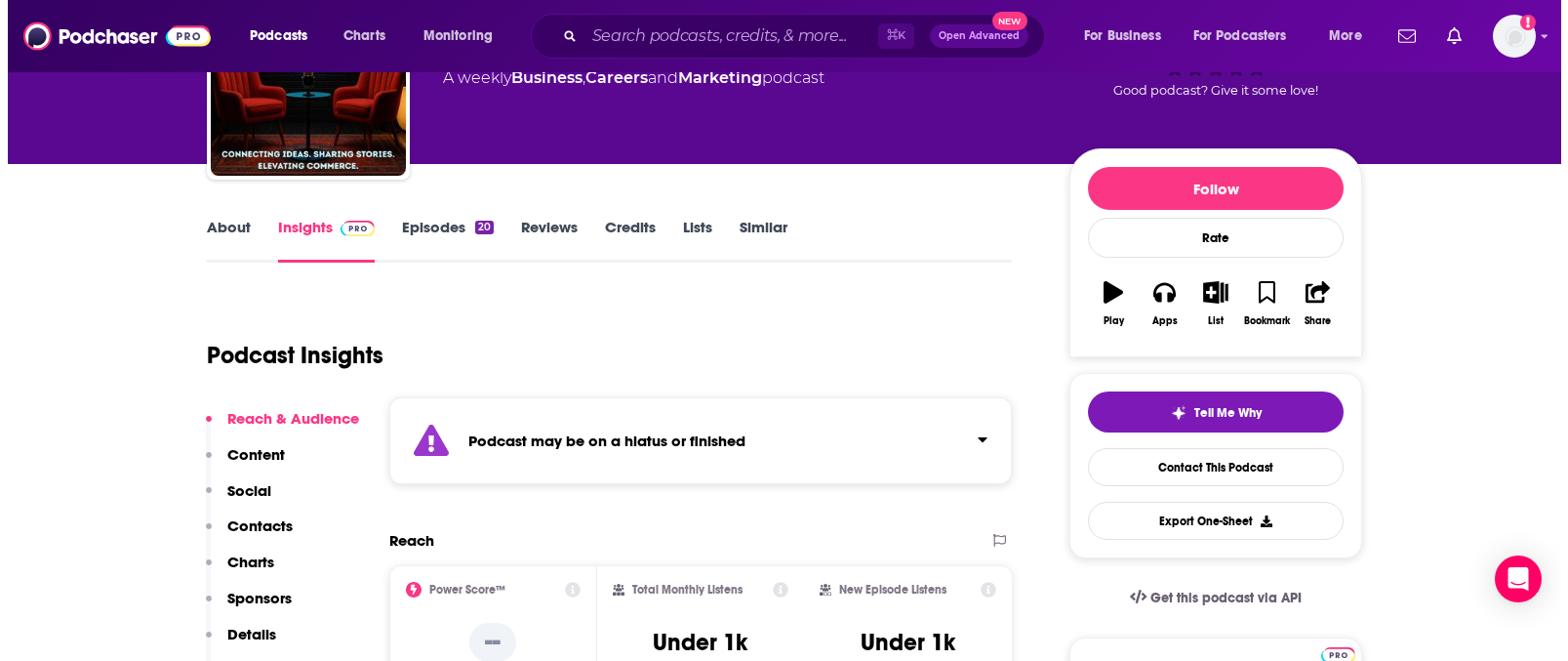 scroll, scrollTop: 0, scrollLeft: 0, axis: both 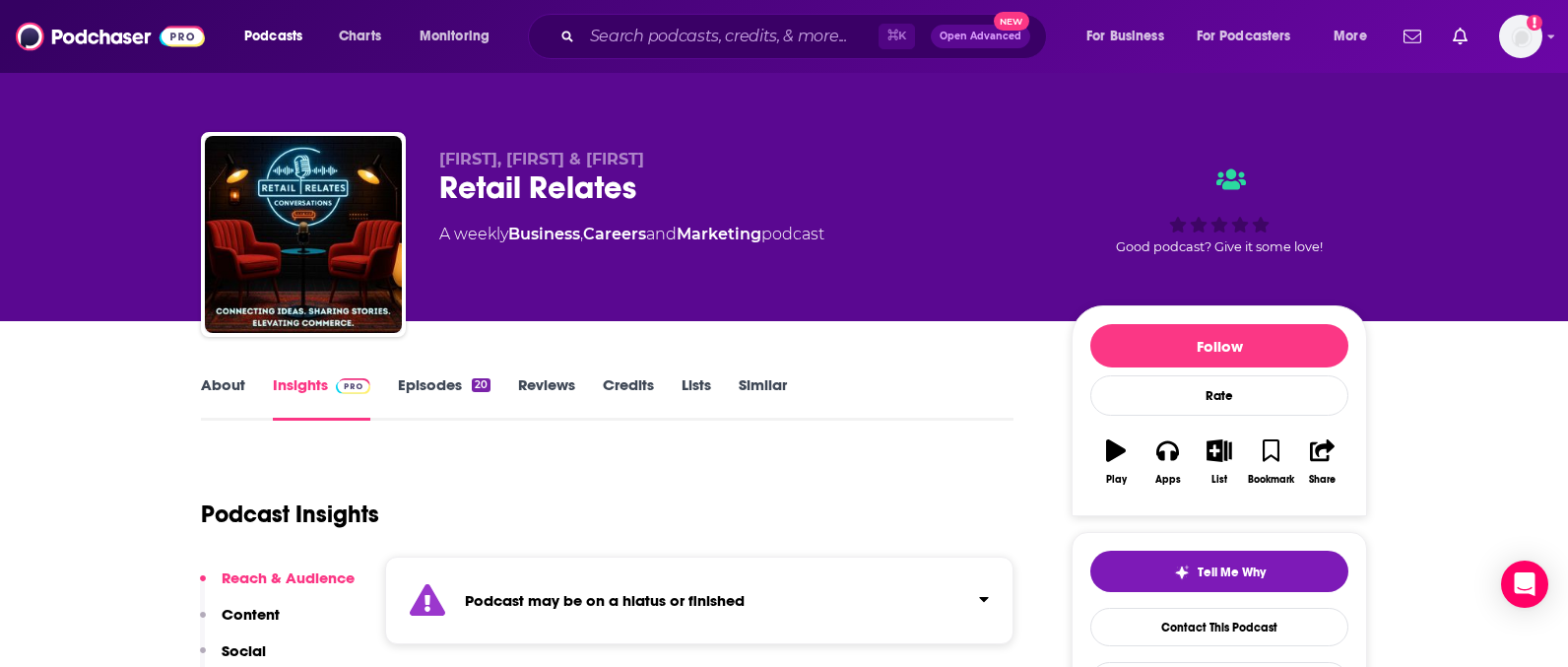 click on "About" at bounding box center (223, 398) 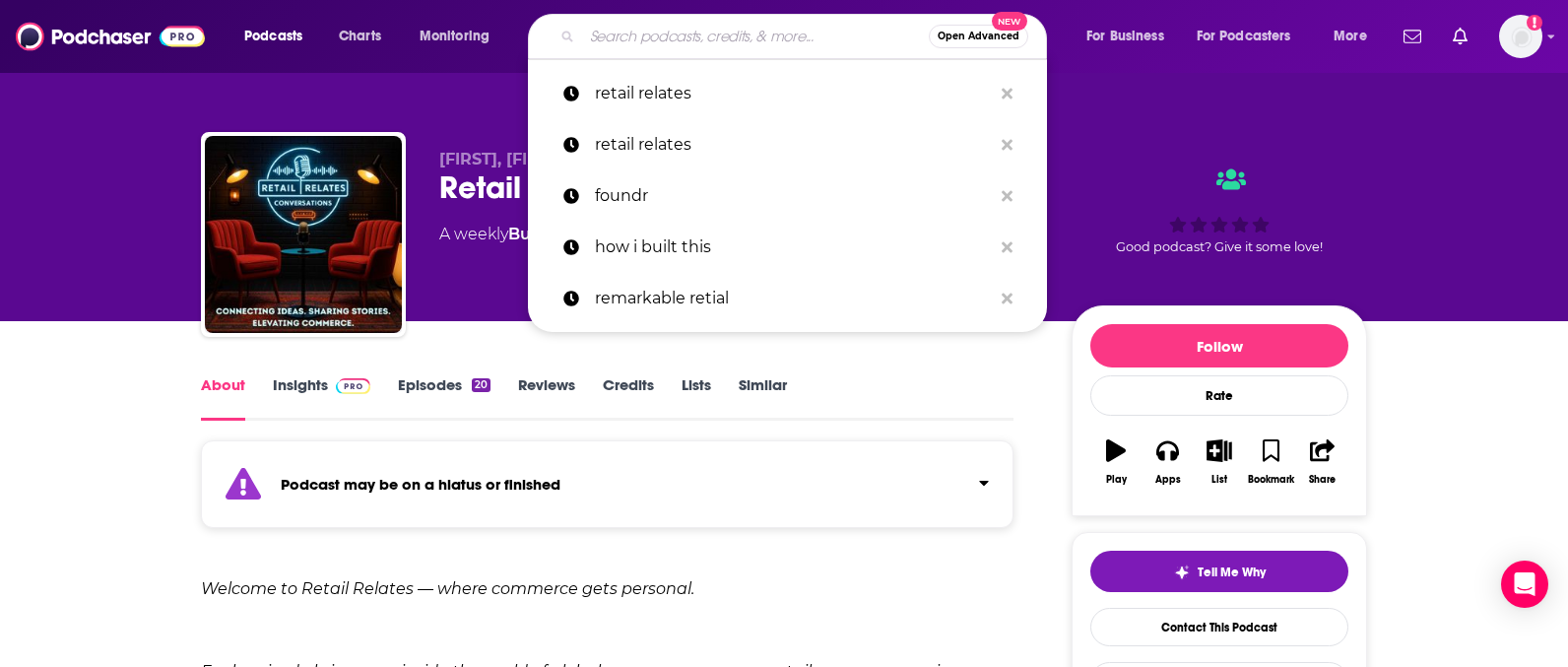 click at bounding box center [755, 36] 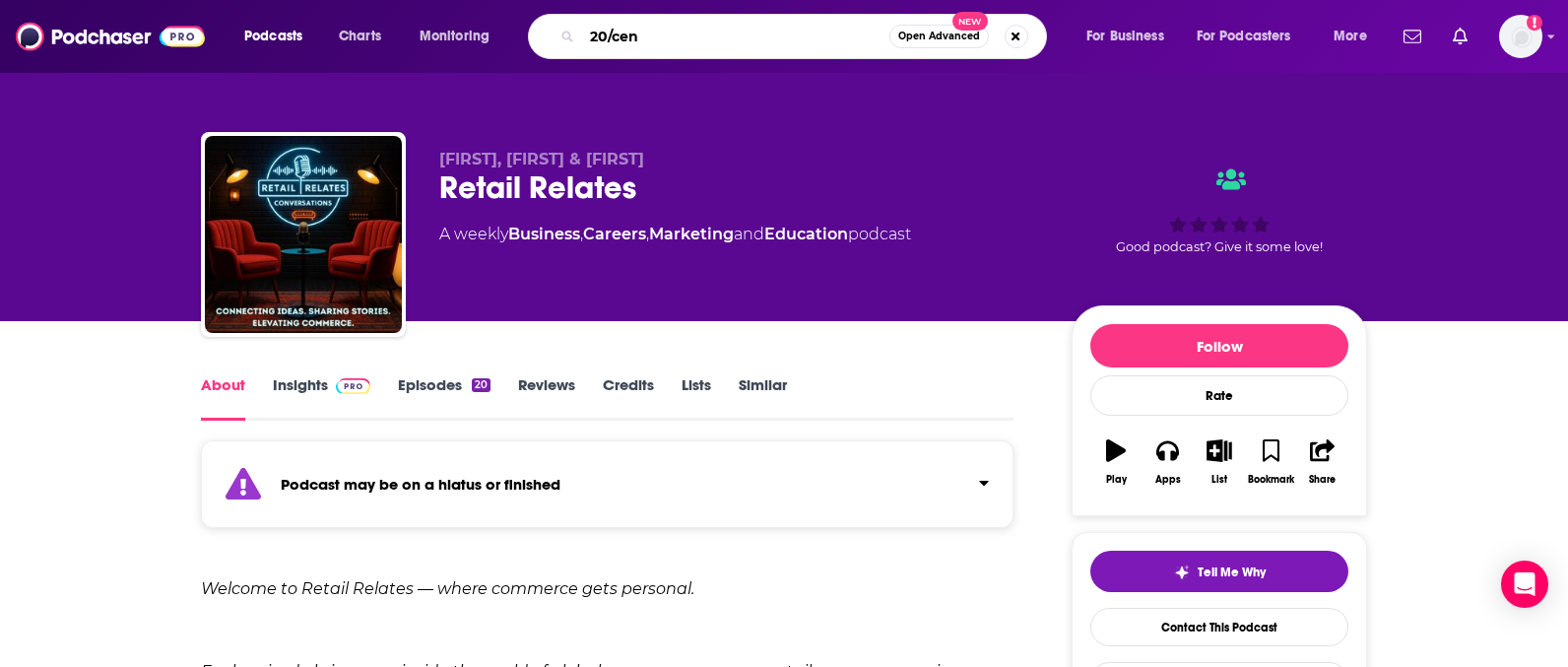 type on "[CURRENCY][AMOUNT]" 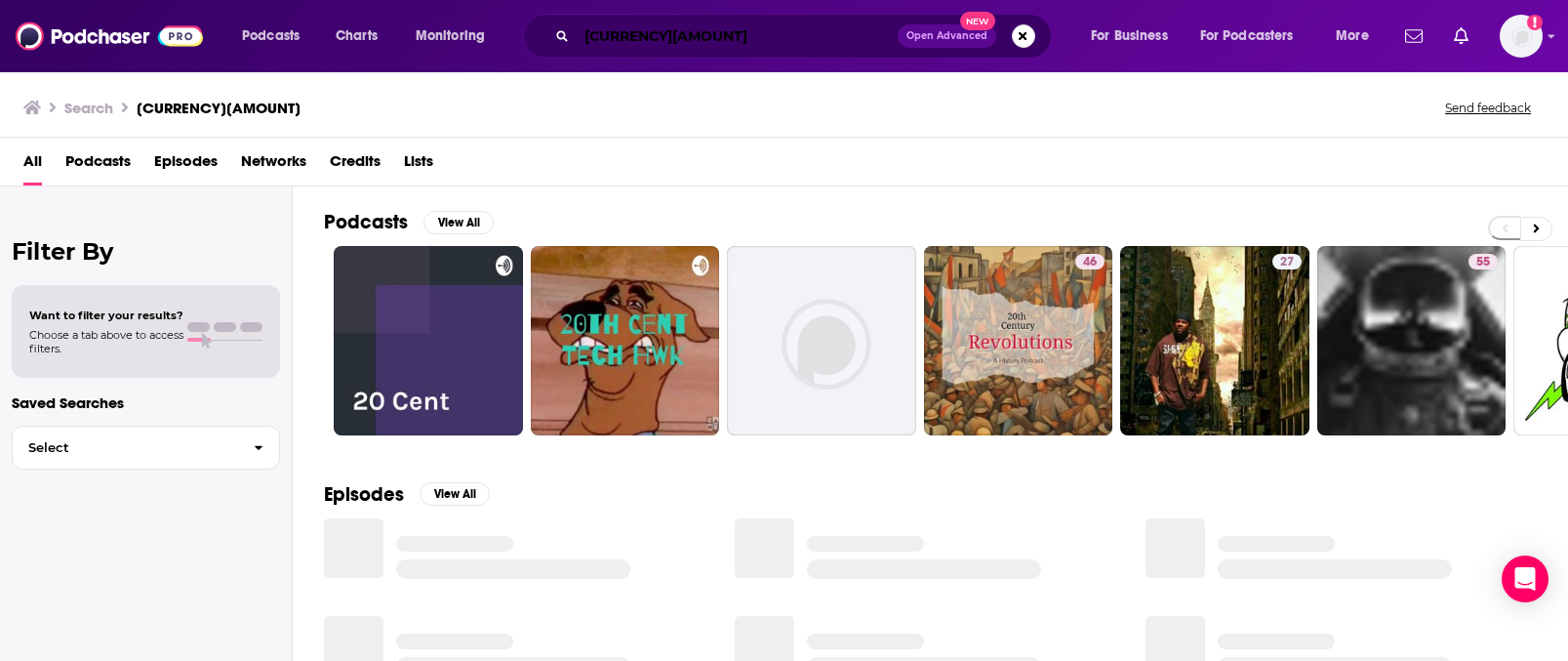 click on "20/cent" at bounding box center (737, 36) 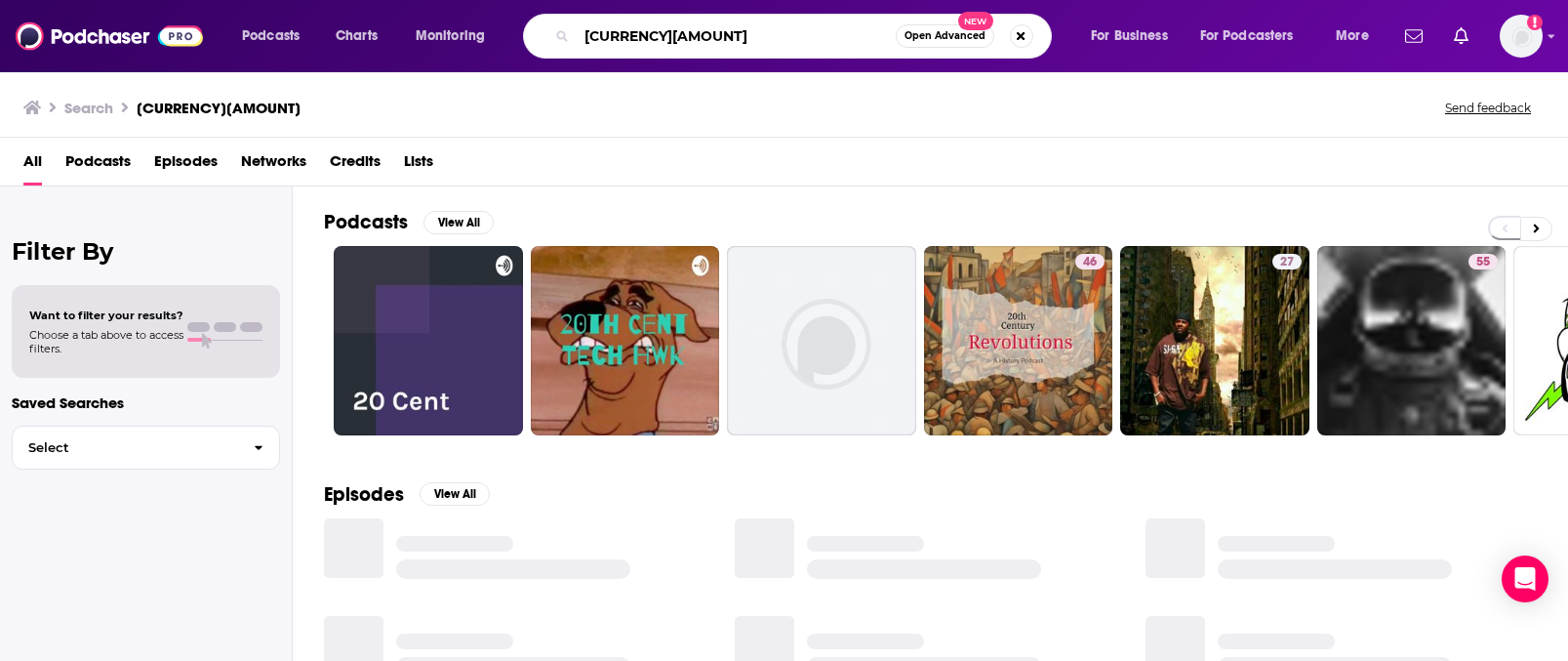 click on "20/cent" at bounding box center (736, 36) 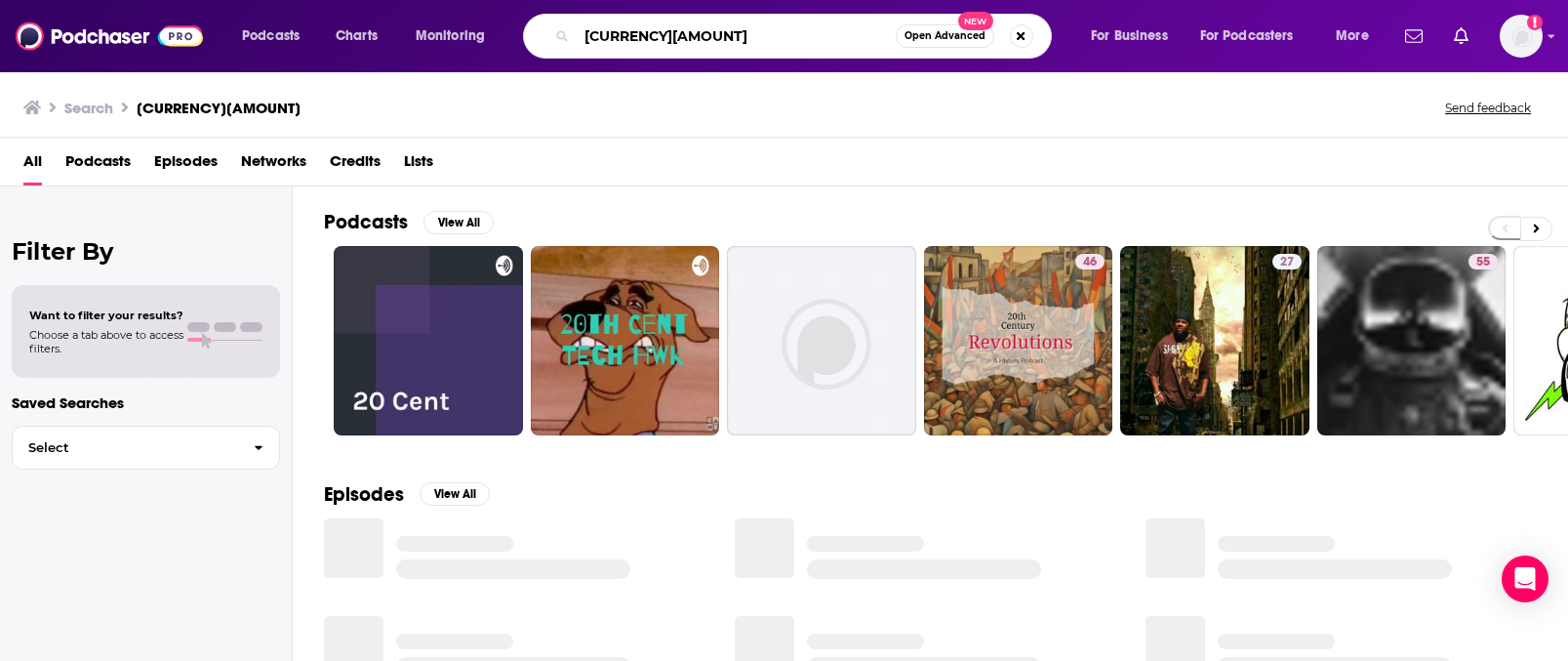 type on "20 cent" 